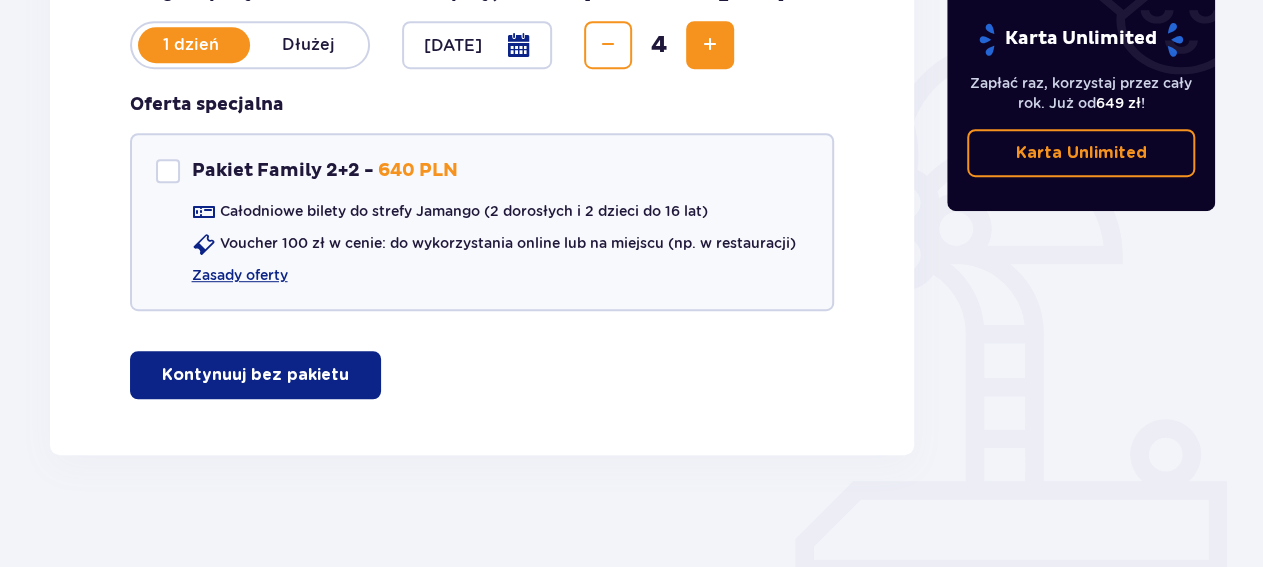 scroll, scrollTop: 462, scrollLeft: 0, axis: vertical 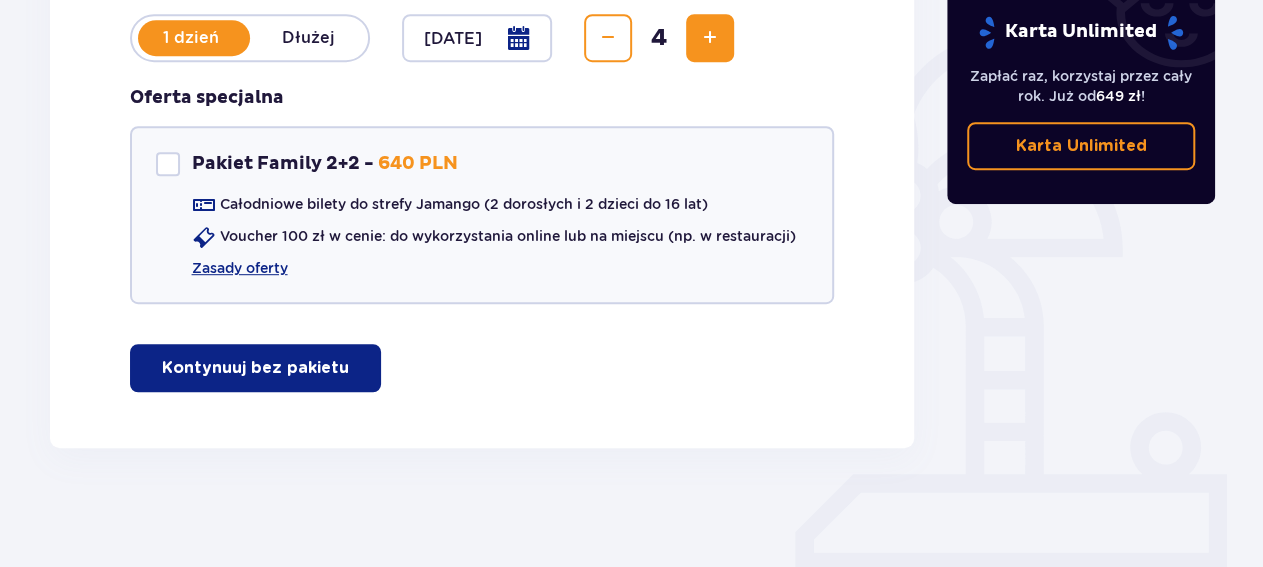 click on "Kontynuuj bez pakietu" at bounding box center (255, 368) 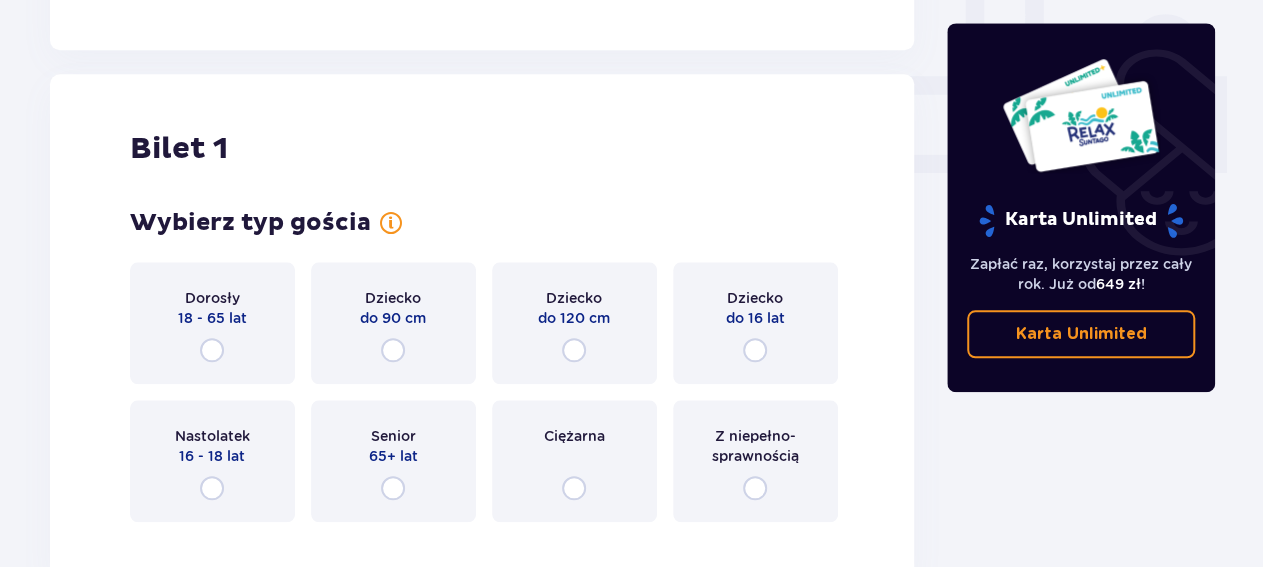 scroll, scrollTop: 806, scrollLeft: 0, axis: vertical 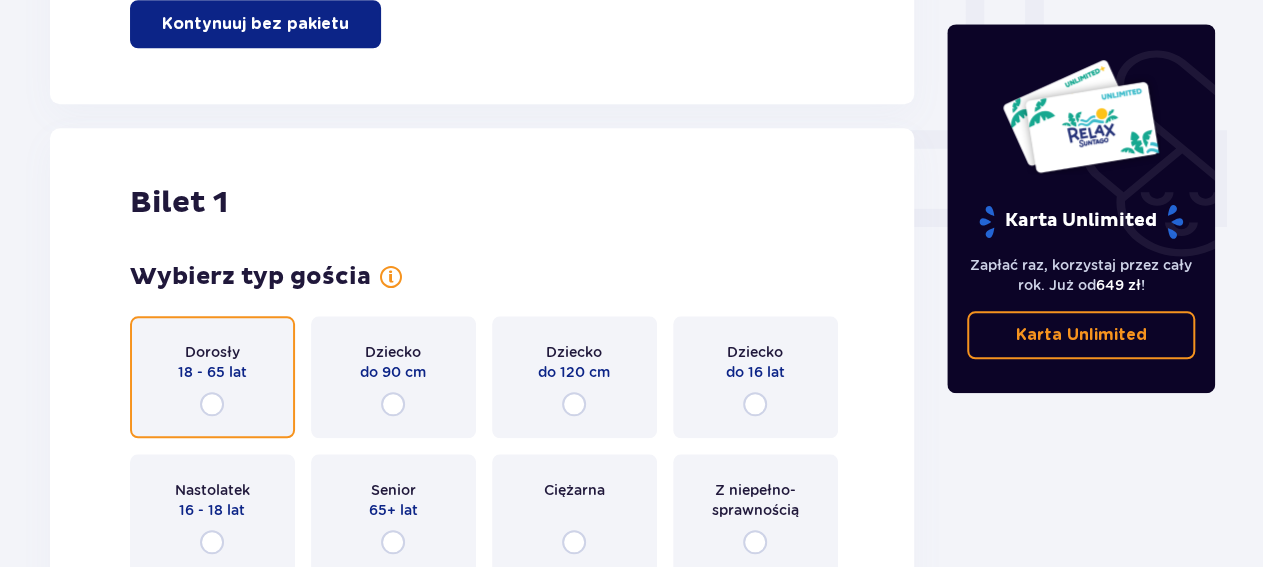 click at bounding box center [212, 404] 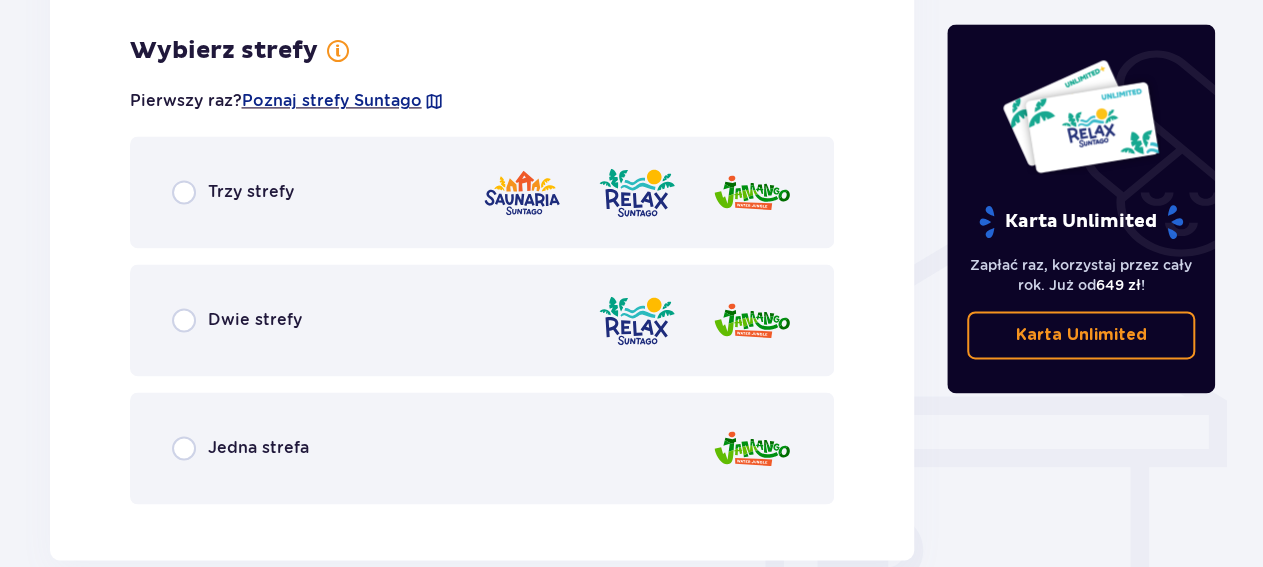 scroll, scrollTop: 1398, scrollLeft: 0, axis: vertical 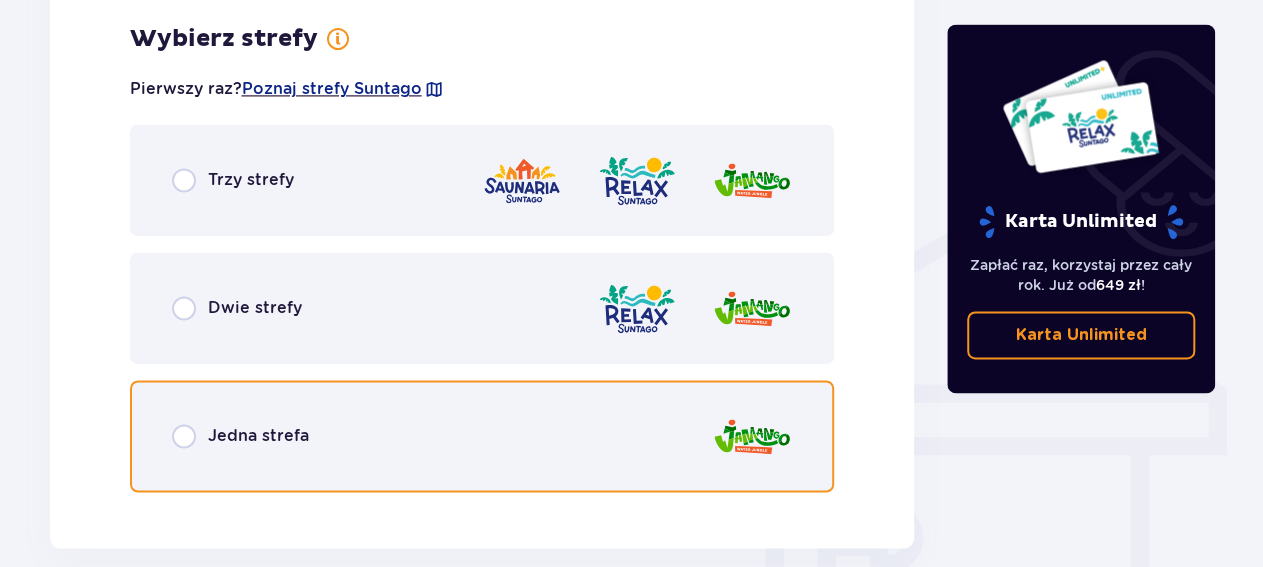click at bounding box center [184, 436] 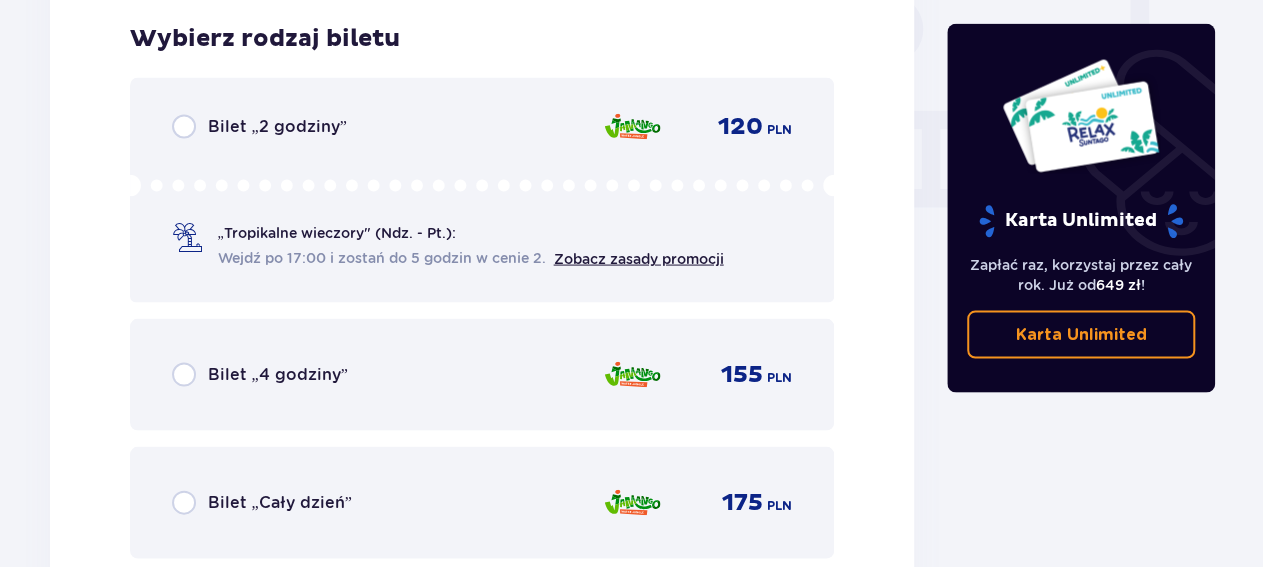 scroll, scrollTop: 2114, scrollLeft: 0, axis: vertical 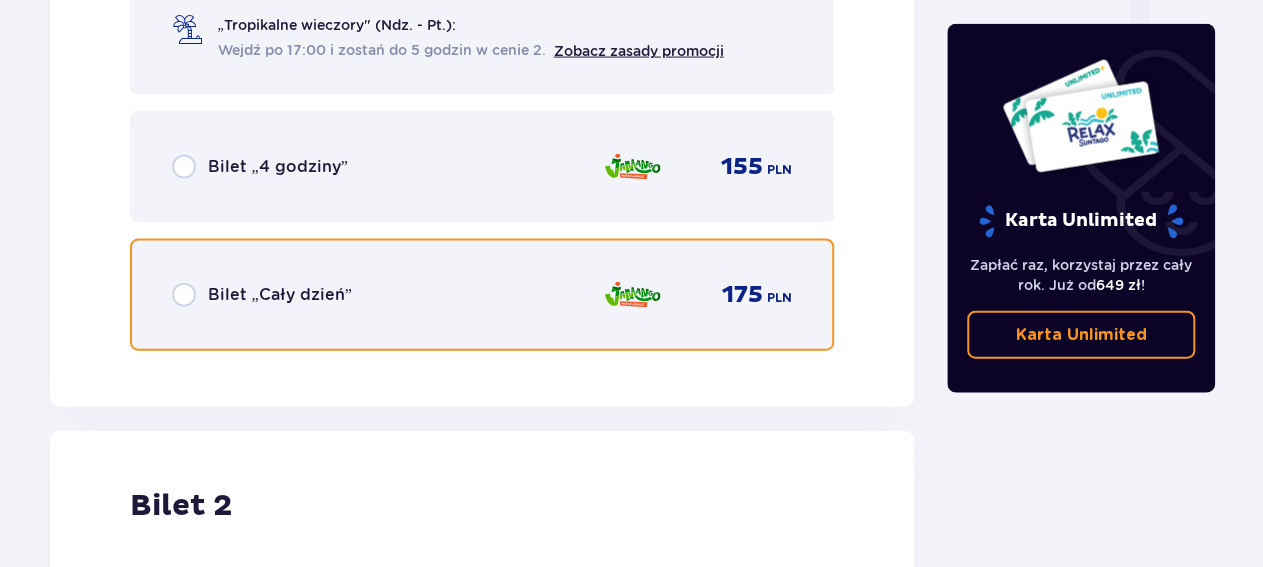 click at bounding box center [184, 295] 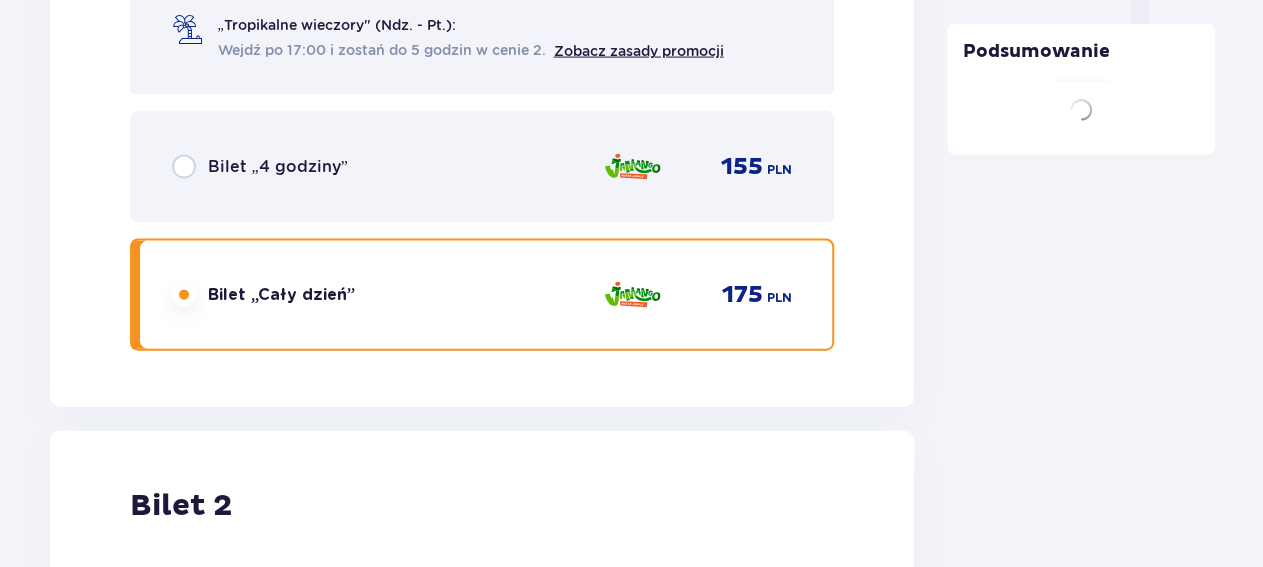scroll, scrollTop: 2521, scrollLeft: 0, axis: vertical 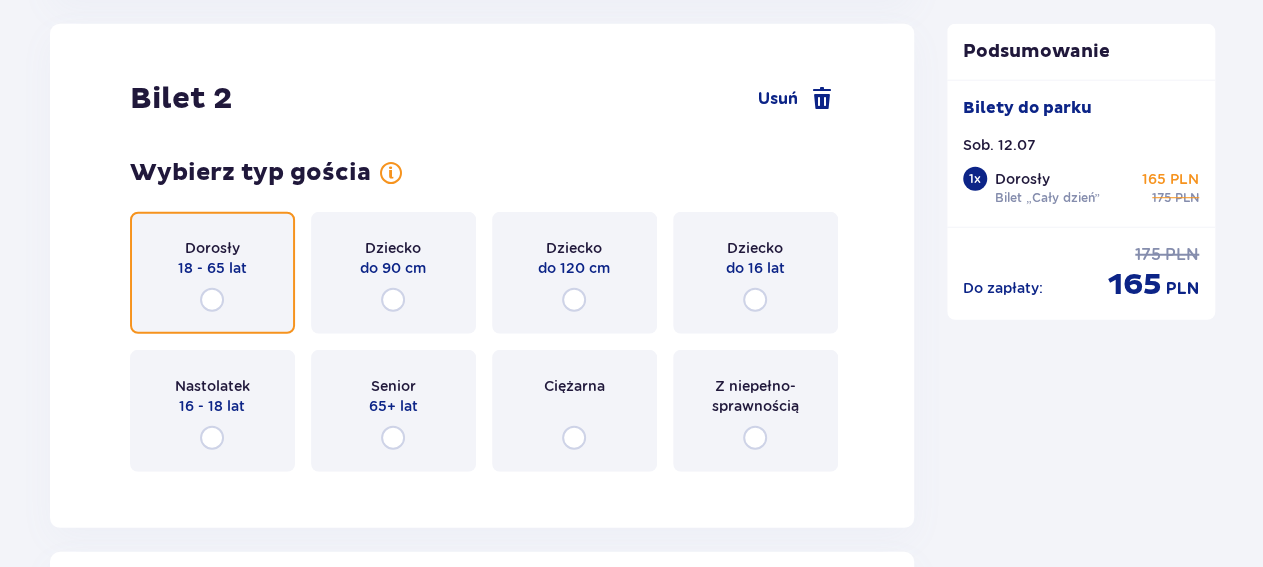 click at bounding box center [212, 300] 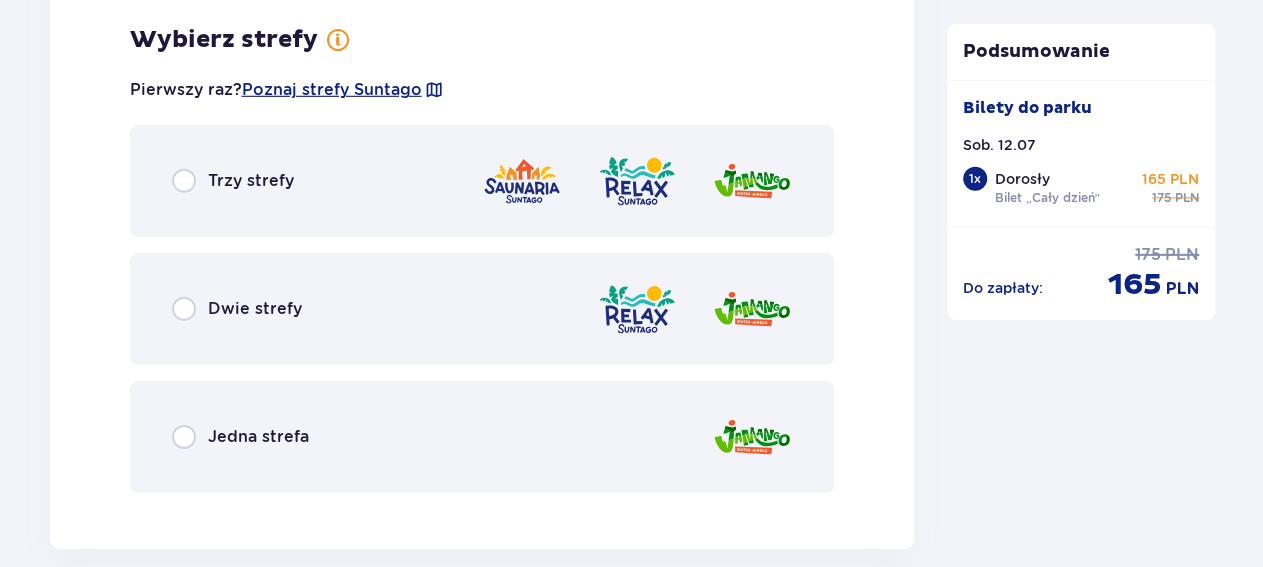 scroll, scrollTop: 3009, scrollLeft: 0, axis: vertical 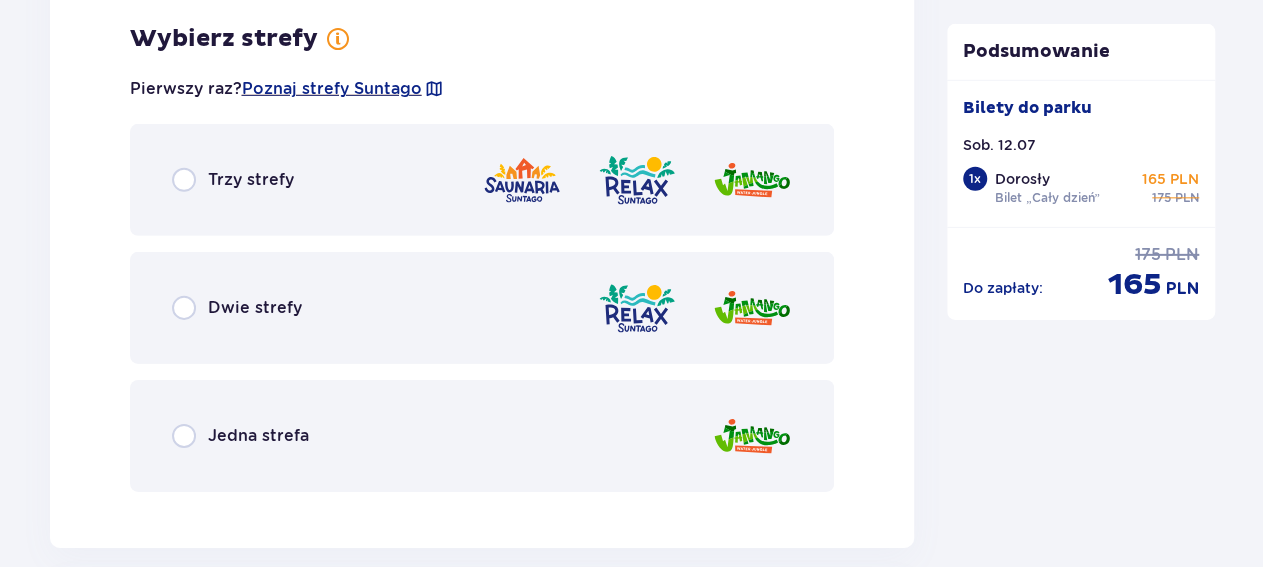 click on "Jedna strefa" at bounding box center (240, 436) 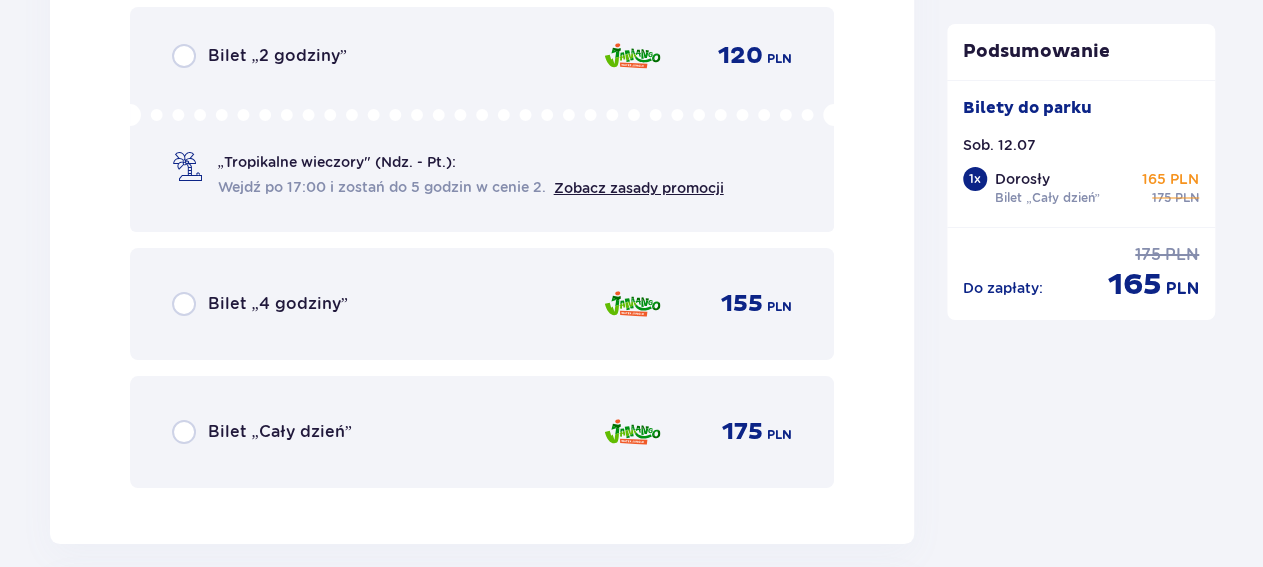 scroll, scrollTop: 3621, scrollLeft: 0, axis: vertical 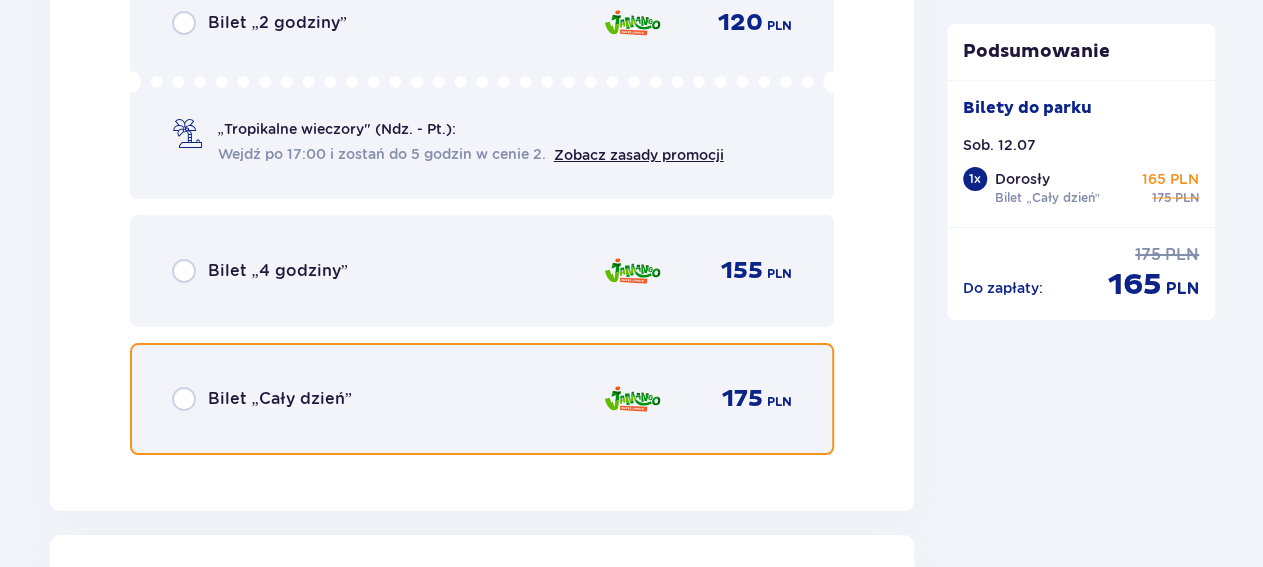 click at bounding box center (184, 399) 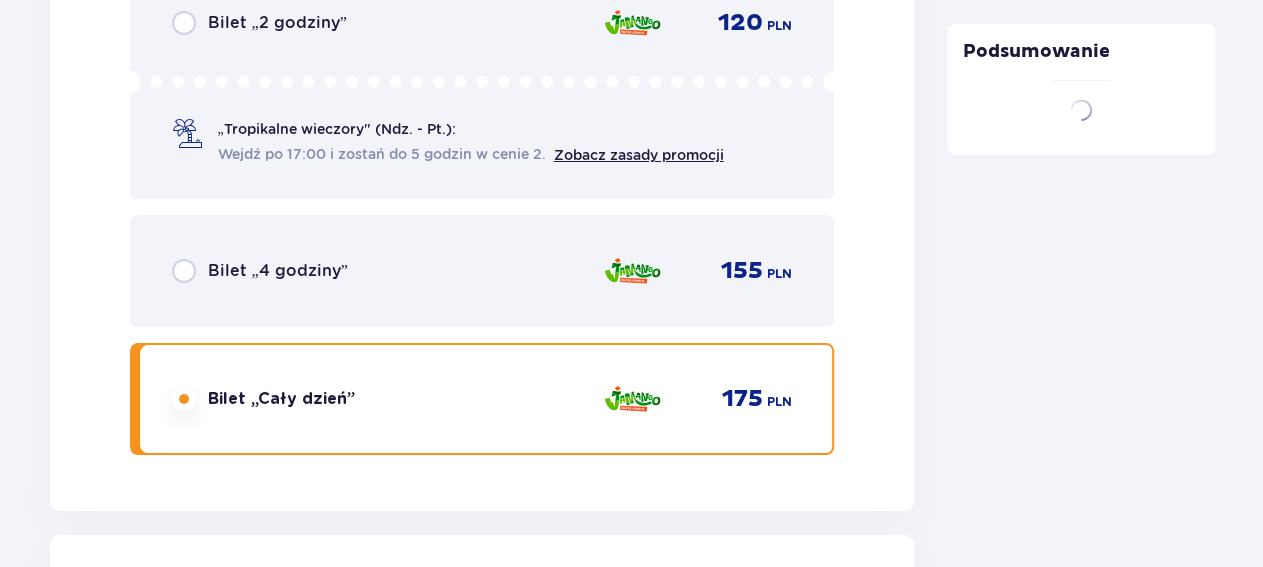 scroll, scrollTop: 4132, scrollLeft: 0, axis: vertical 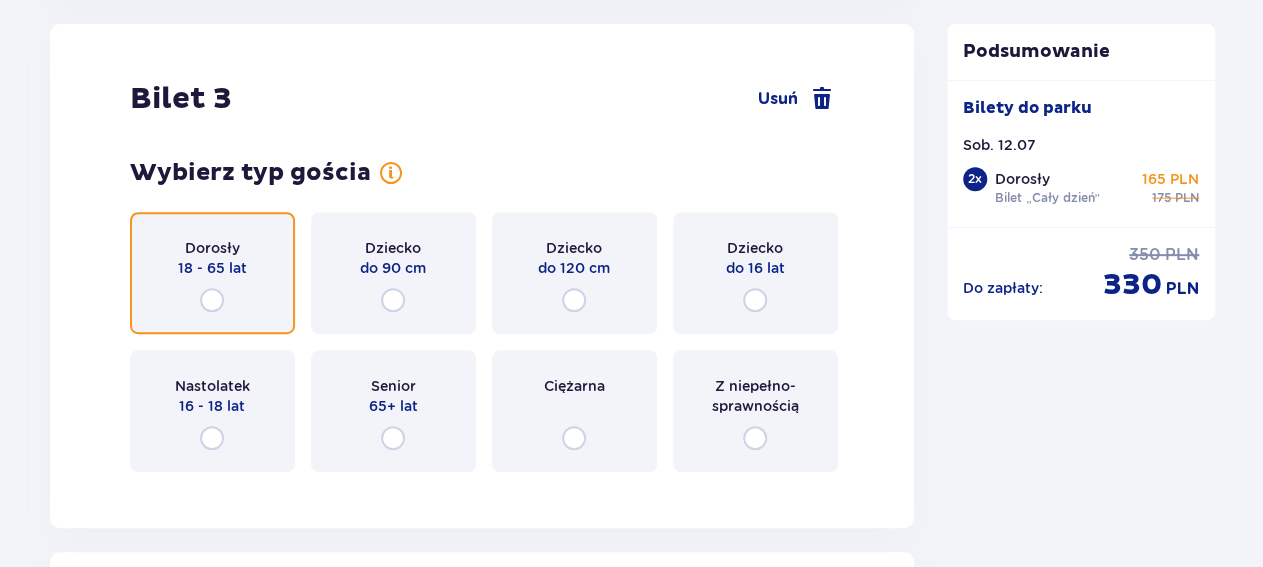 click at bounding box center [212, 300] 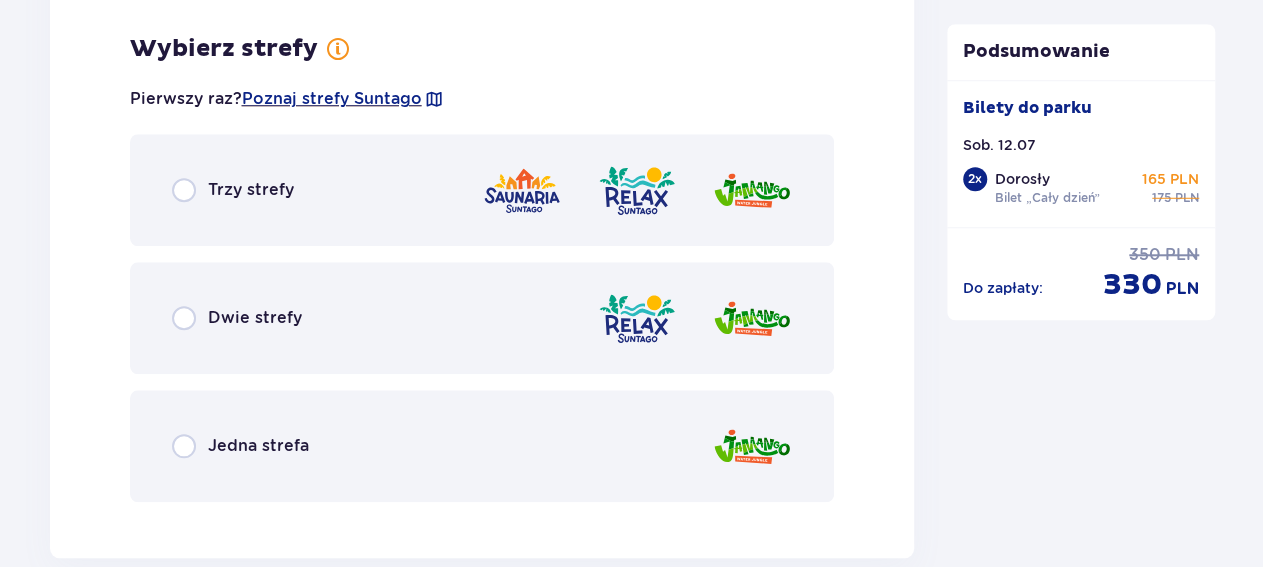 scroll, scrollTop: 4620, scrollLeft: 0, axis: vertical 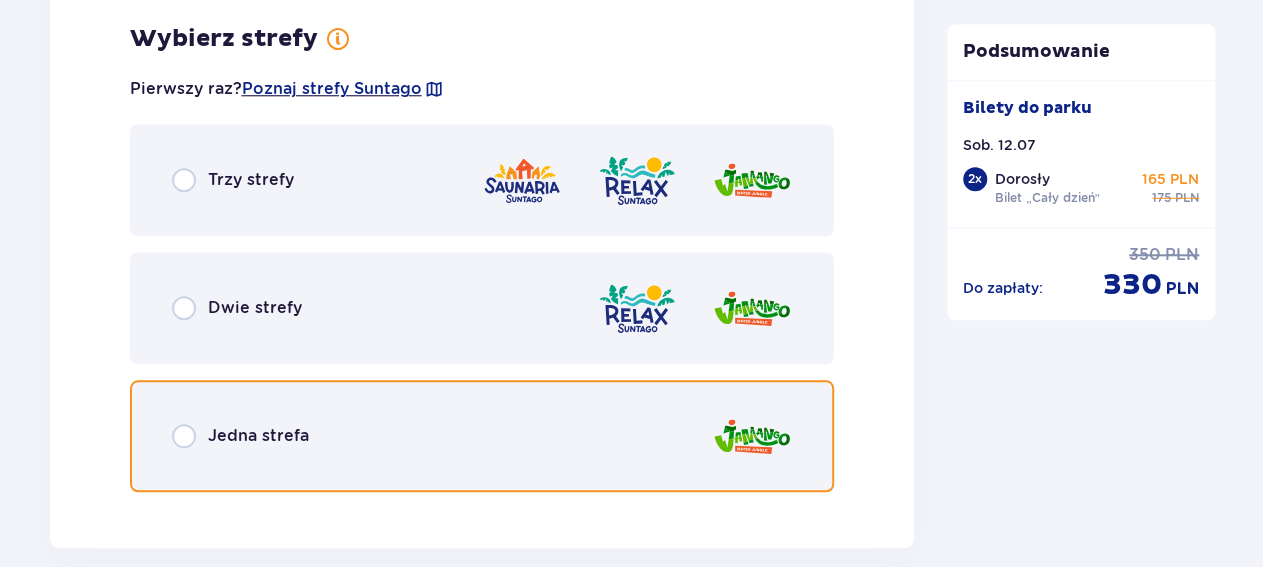 click at bounding box center [184, 436] 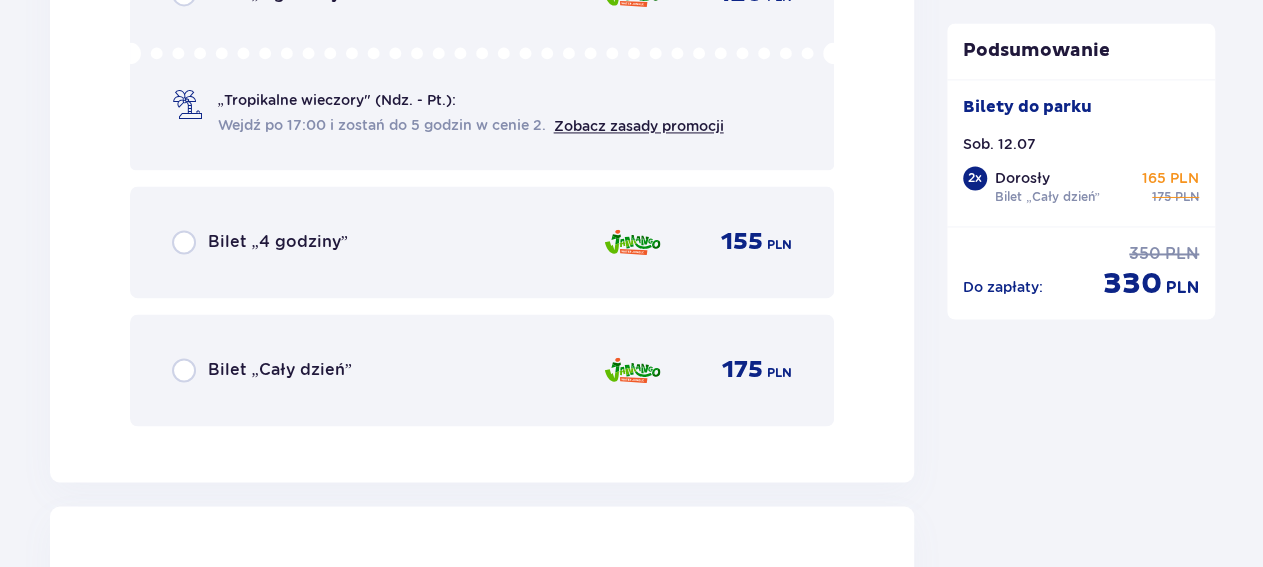 scroll, scrollTop: 5336, scrollLeft: 0, axis: vertical 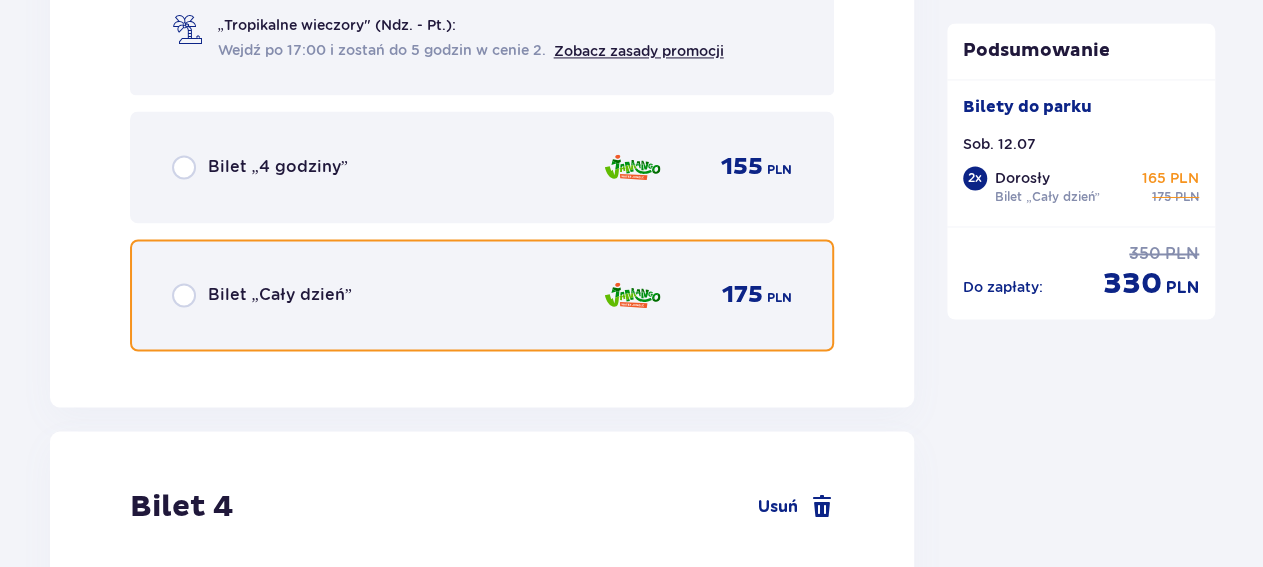 click at bounding box center [184, 295] 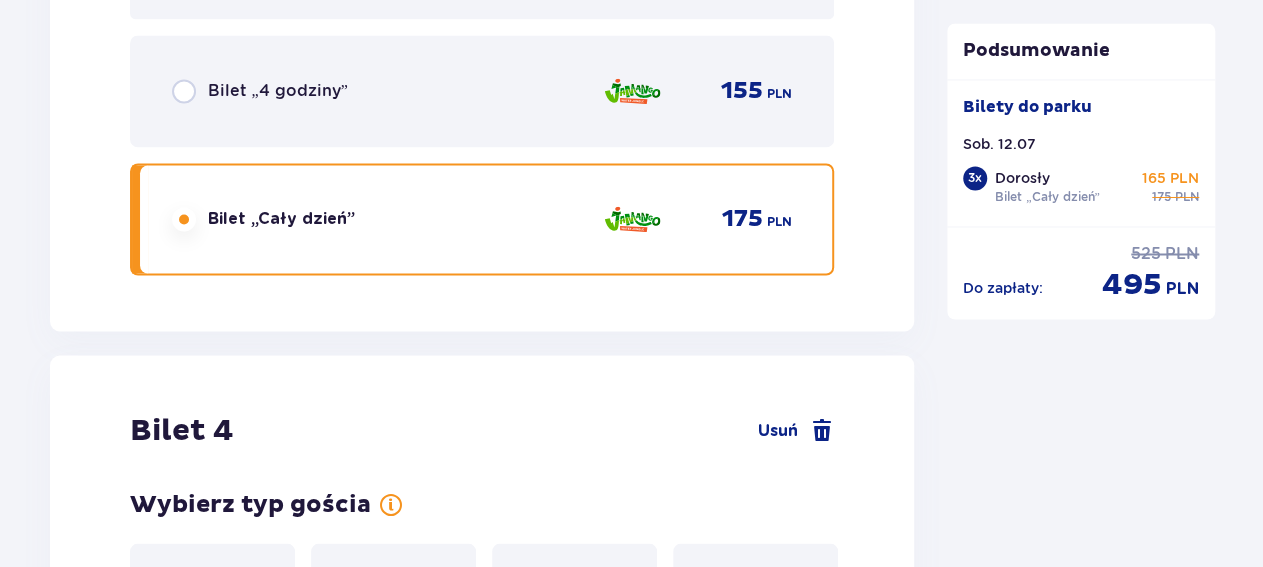 scroll, scrollTop: 5743, scrollLeft: 0, axis: vertical 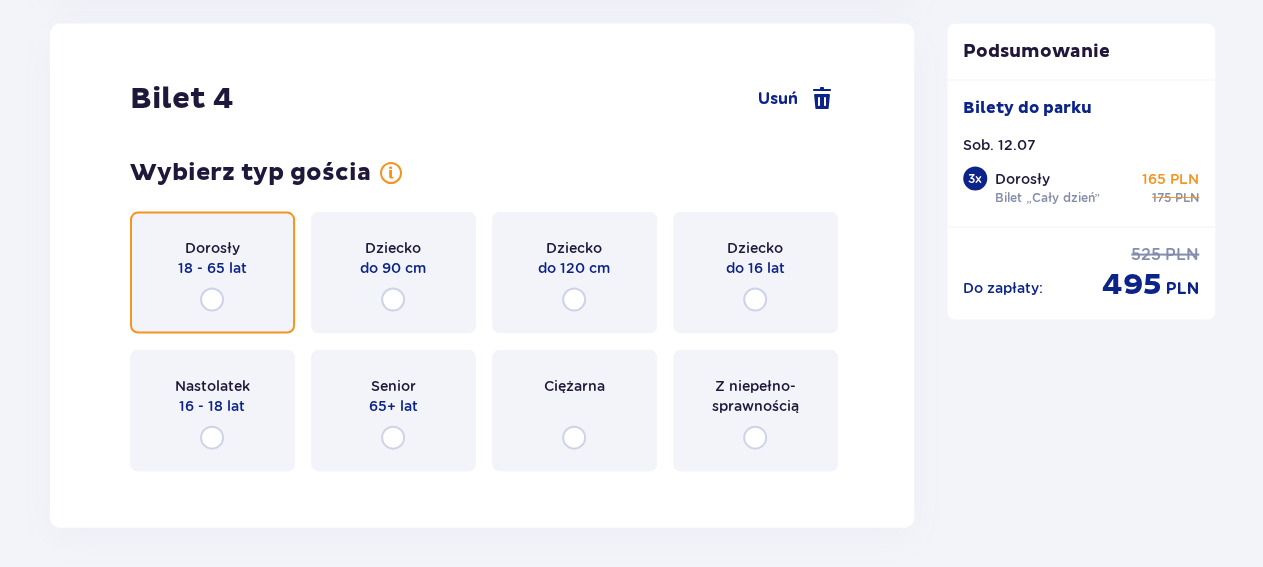 click at bounding box center [212, 300] 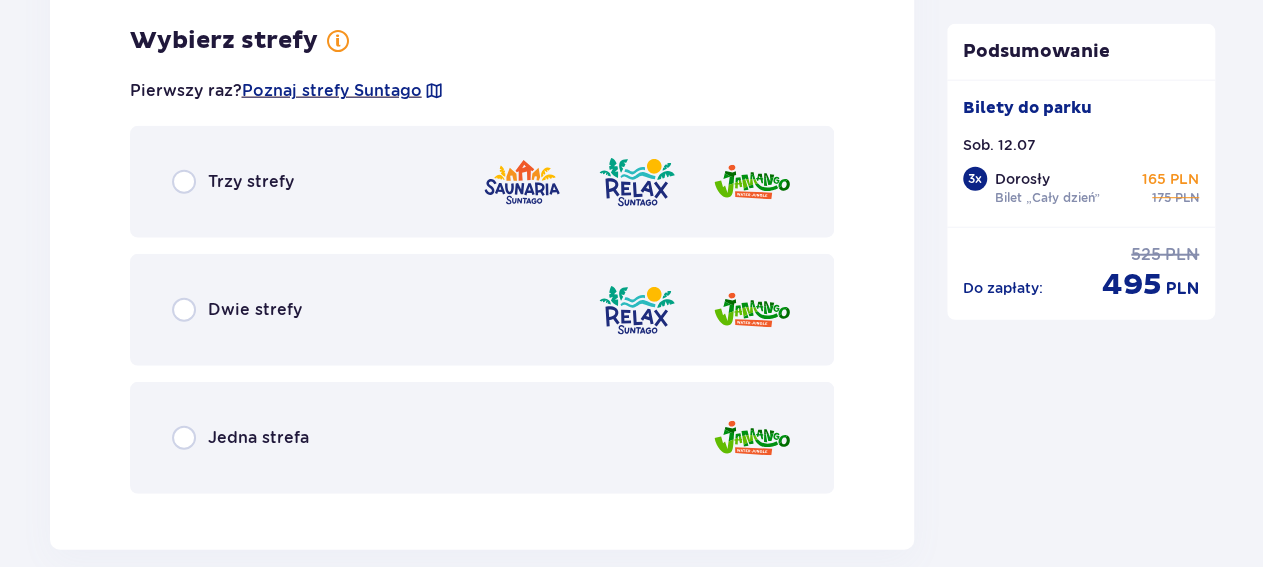 scroll, scrollTop: 6231, scrollLeft: 0, axis: vertical 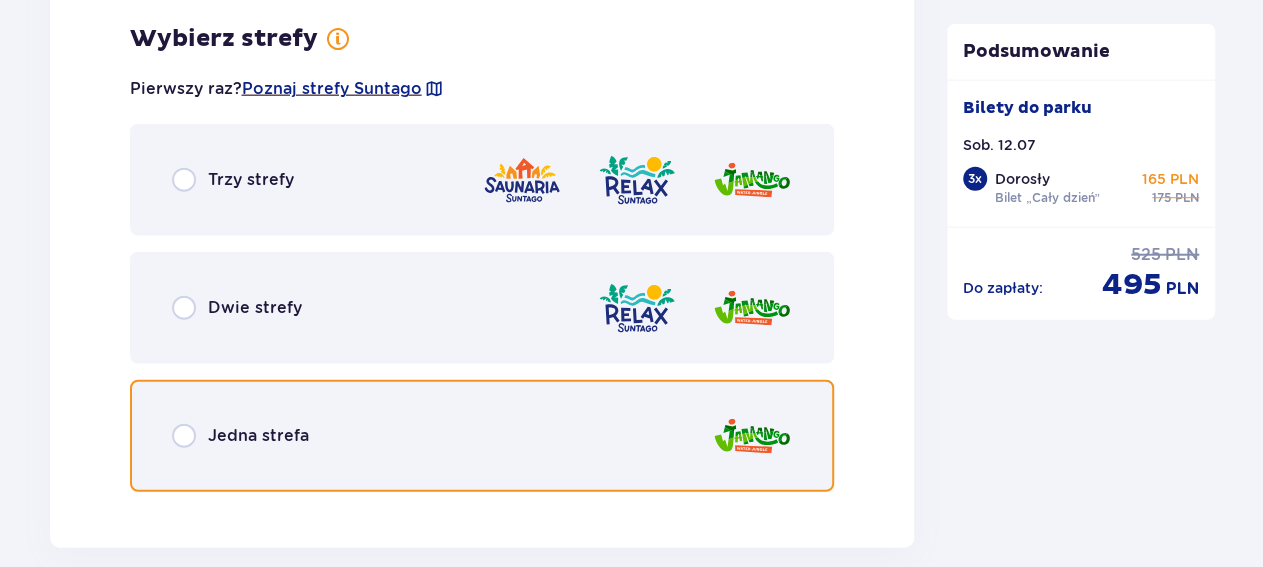 click at bounding box center (184, 436) 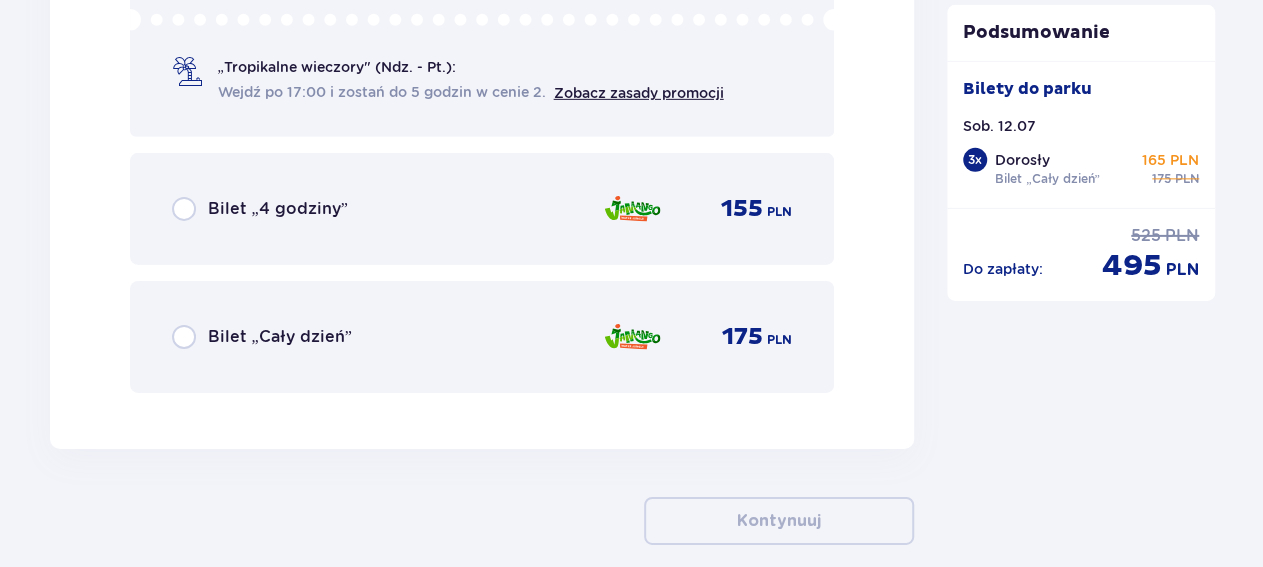 scroll, scrollTop: 6947, scrollLeft: 0, axis: vertical 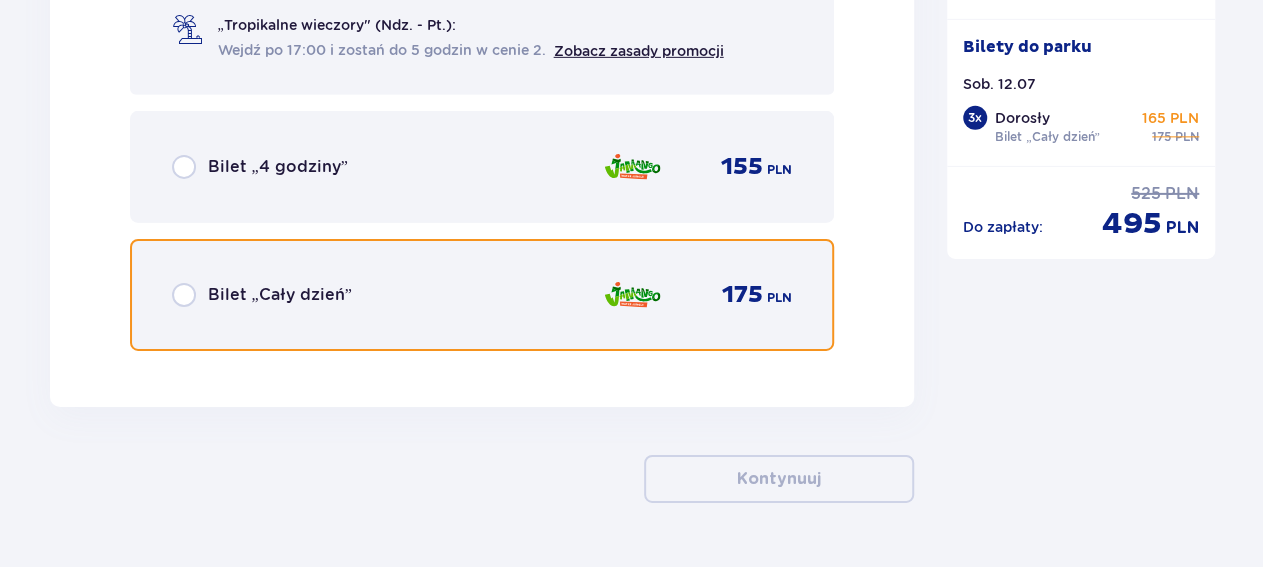 click at bounding box center (184, 295) 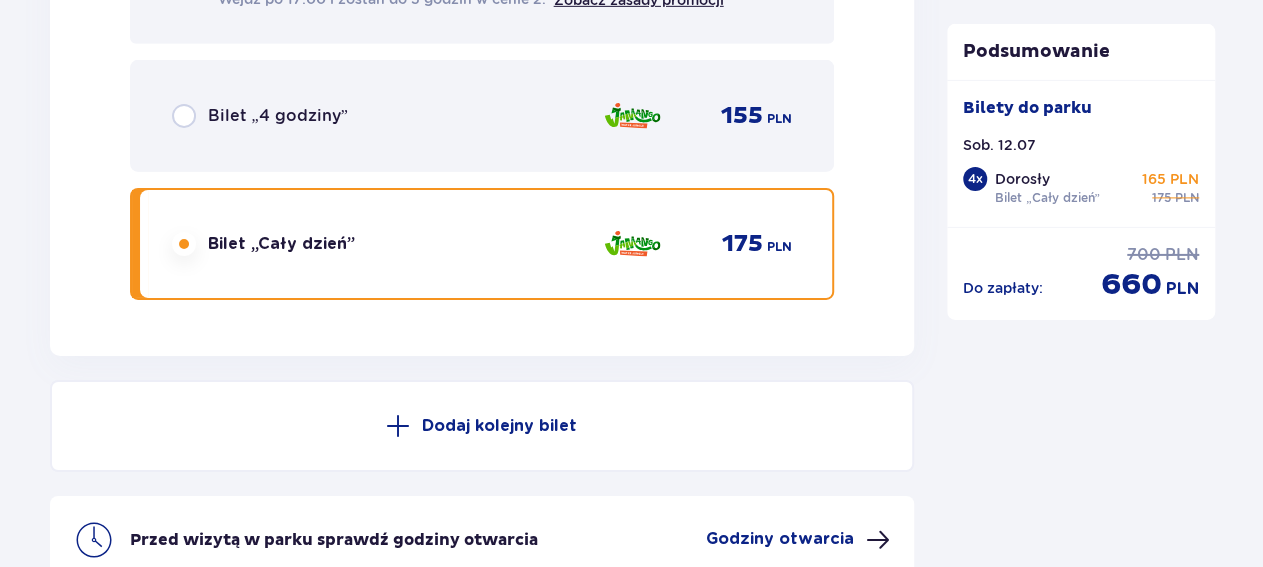 scroll, scrollTop: 7102, scrollLeft: 0, axis: vertical 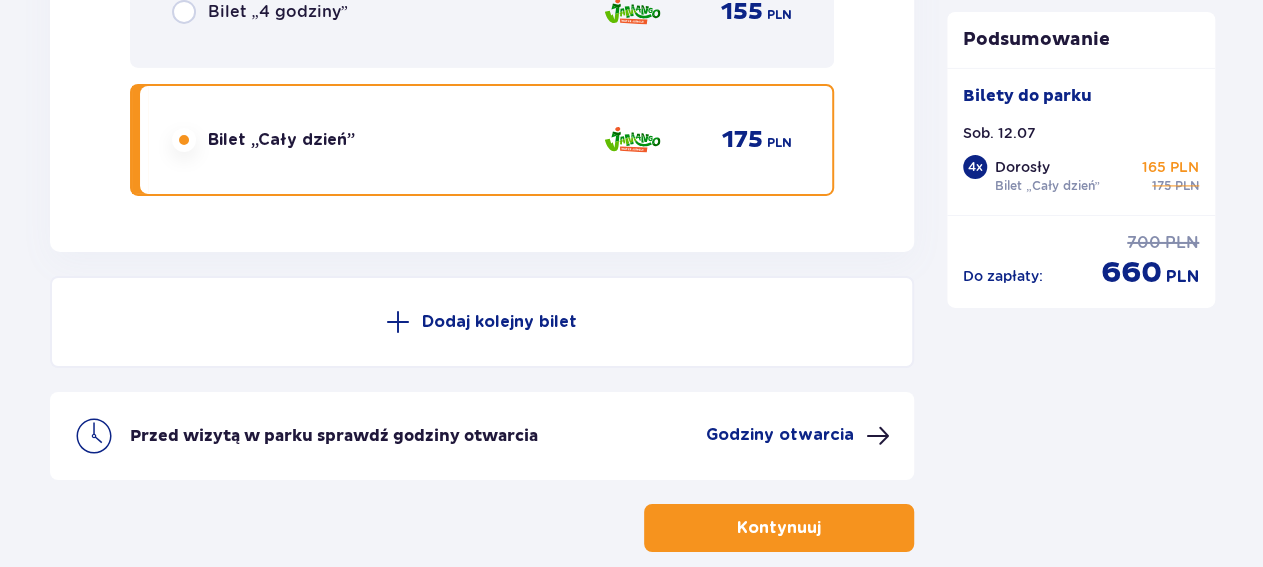 click on "Dodaj kolejny bilet" at bounding box center [499, 322] 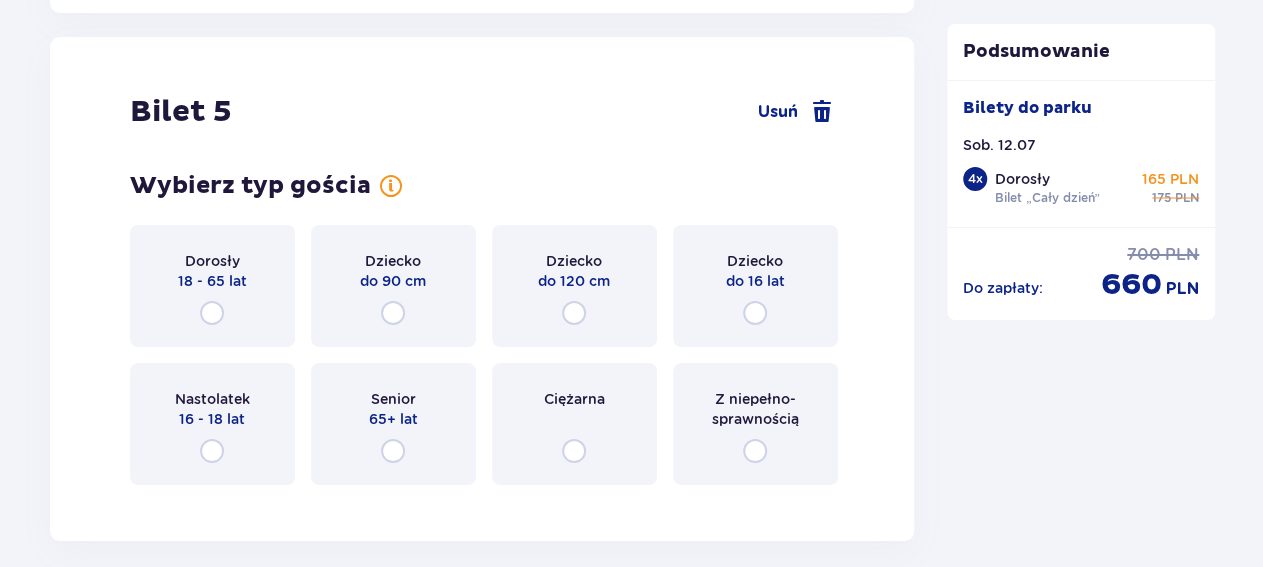 scroll, scrollTop: 7354, scrollLeft: 0, axis: vertical 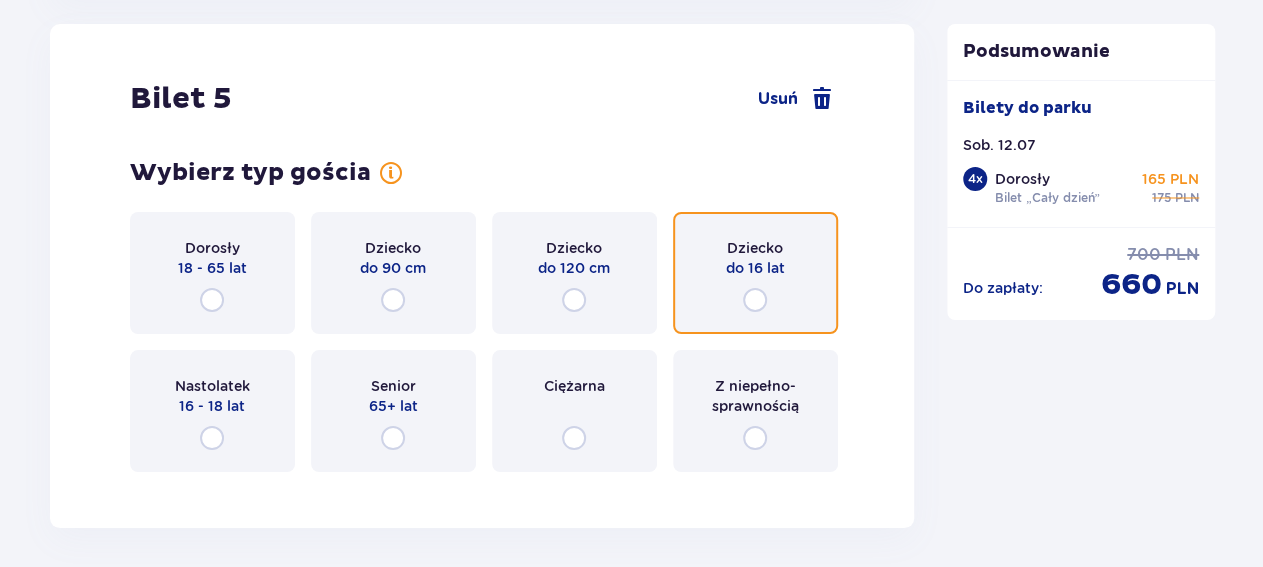 click at bounding box center (755, 300) 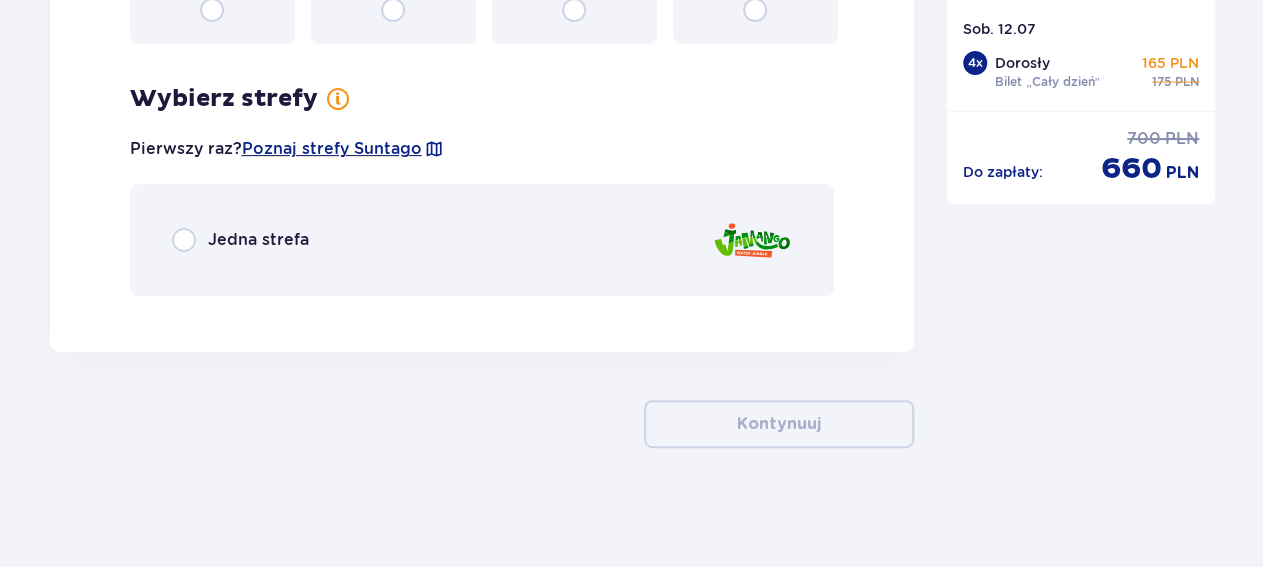 scroll, scrollTop: 7782, scrollLeft: 0, axis: vertical 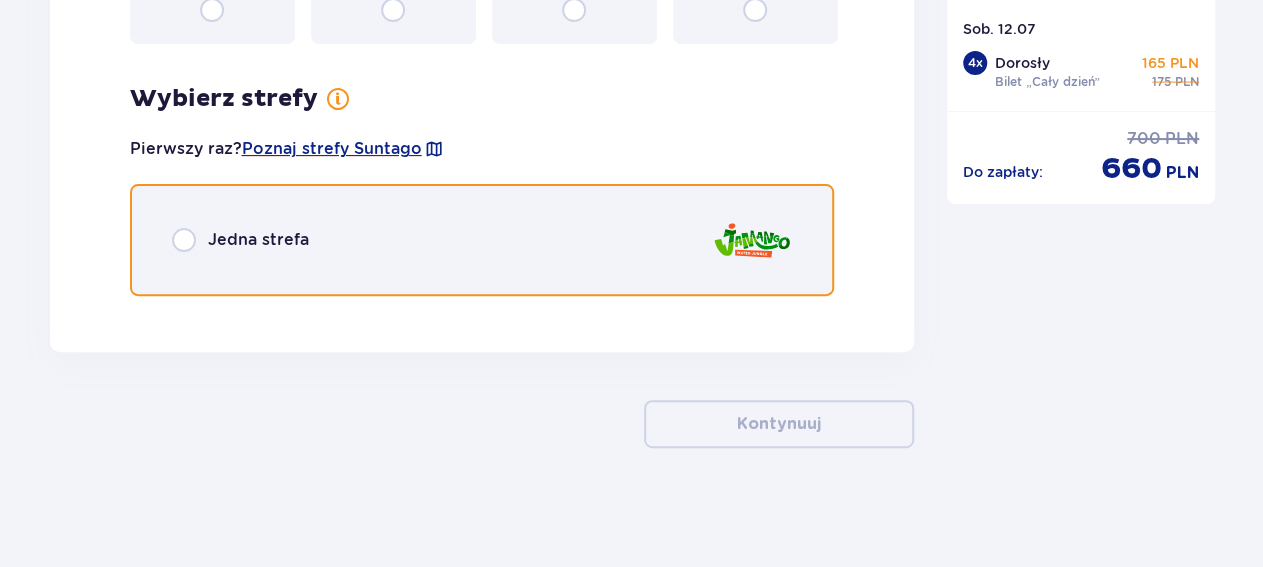 click at bounding box center (184, 240) 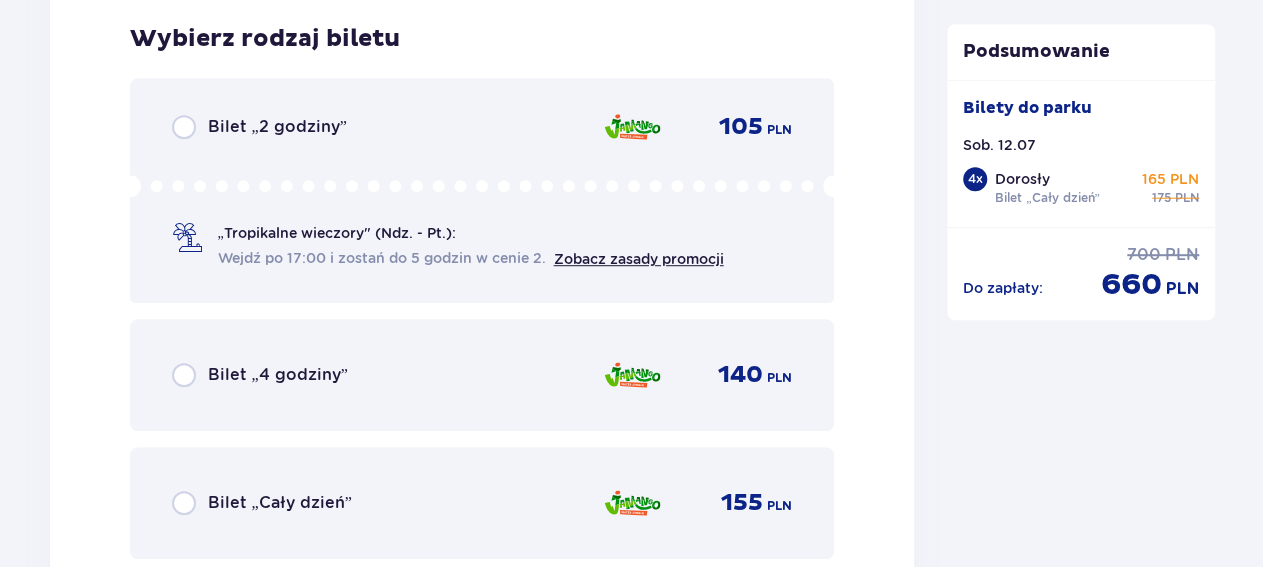 scroll, scrollTop: 8302, scrollLeft: 0, axis: vertical 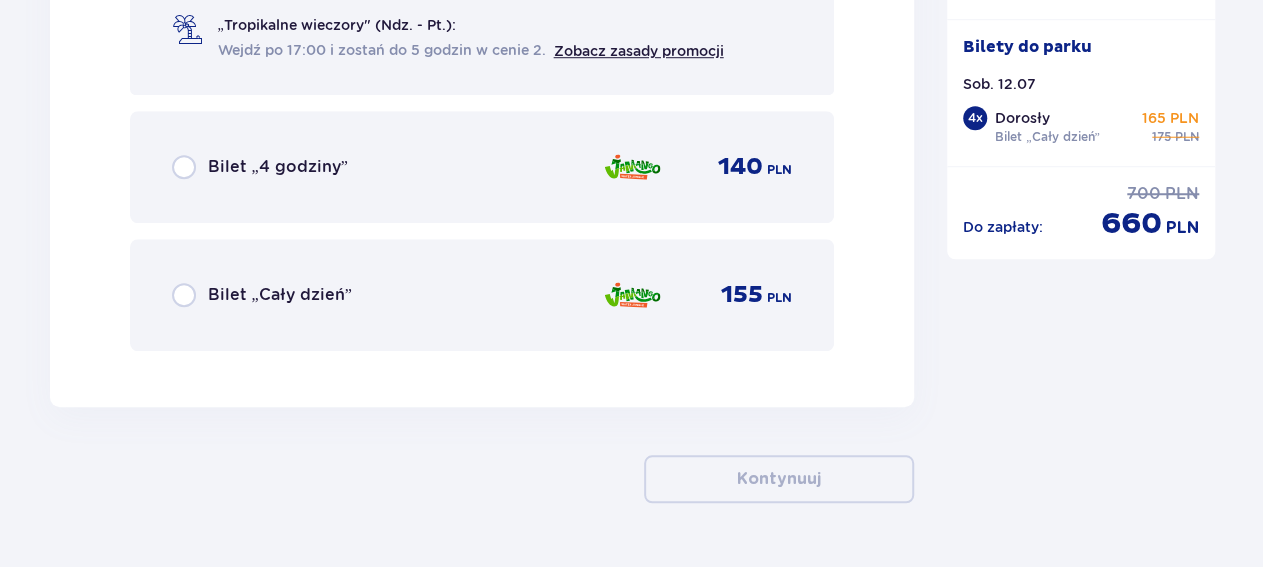 click on "Bilet „Cały dzień”" at bounding box center (262, 295) 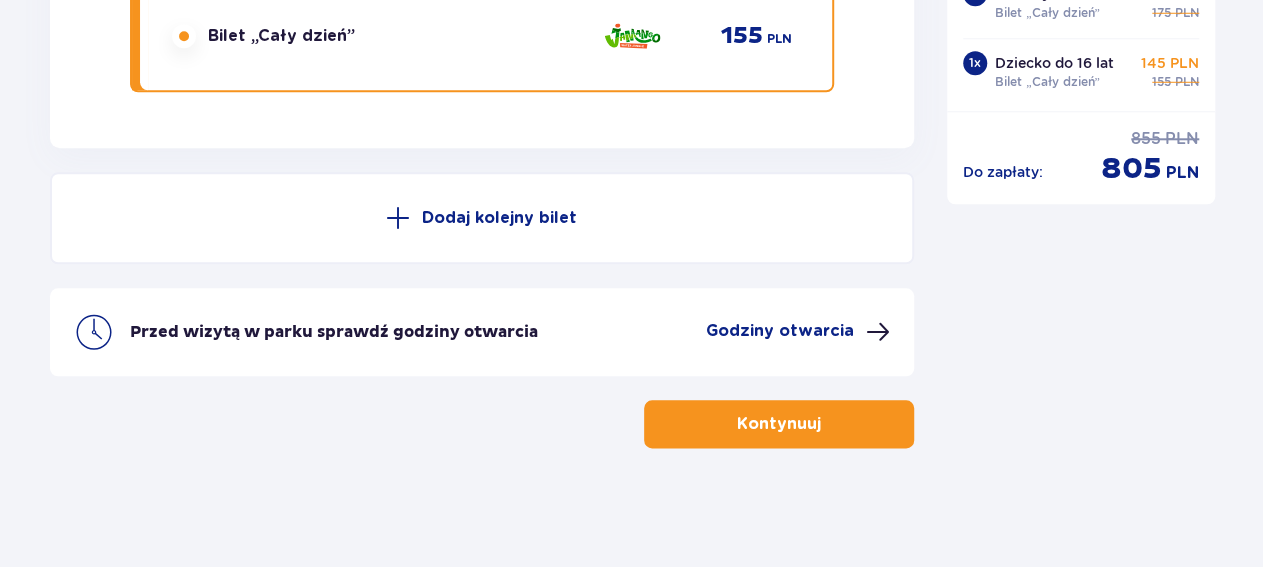 scroll, scrollTop: 8562, scrollLeft: 0, axis: vertical 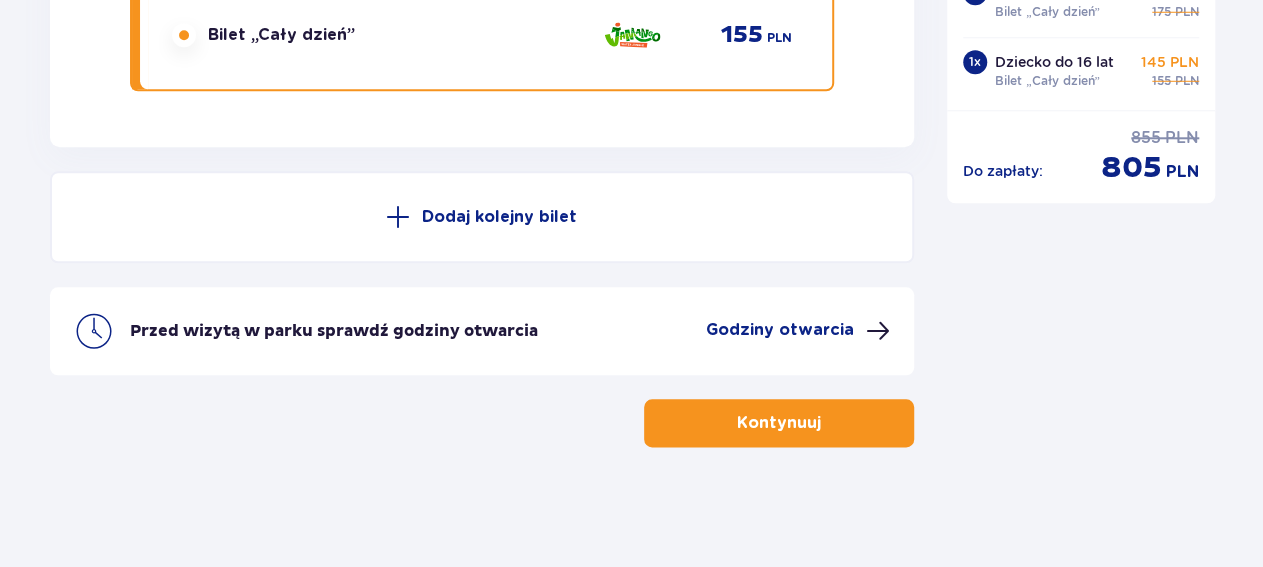 click on "Dodaj kolejny bilet" at bounding box center (499, 217) 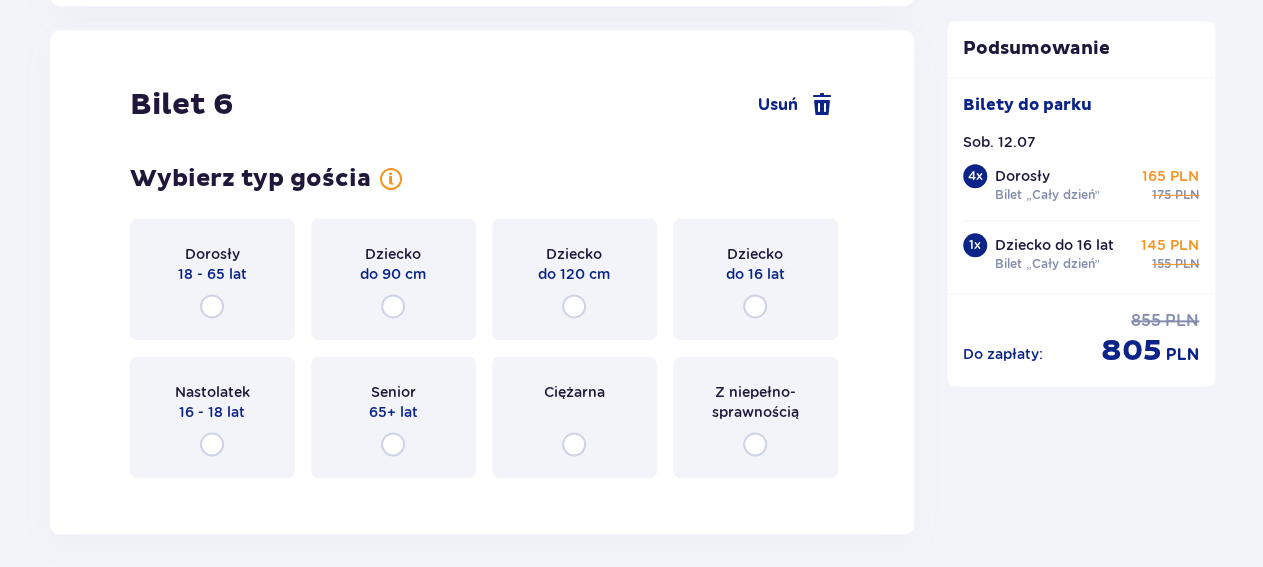 scroll, scrollTop: 8709, scrollLeft: 0, axis: vertical 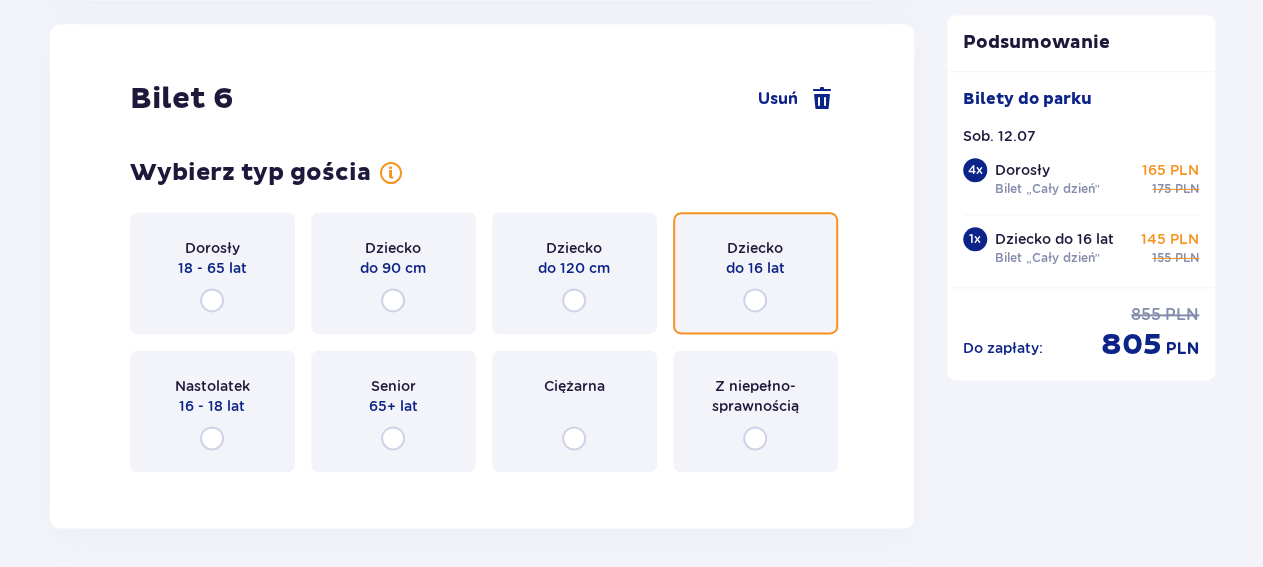 click at bounding box center [755, 300] 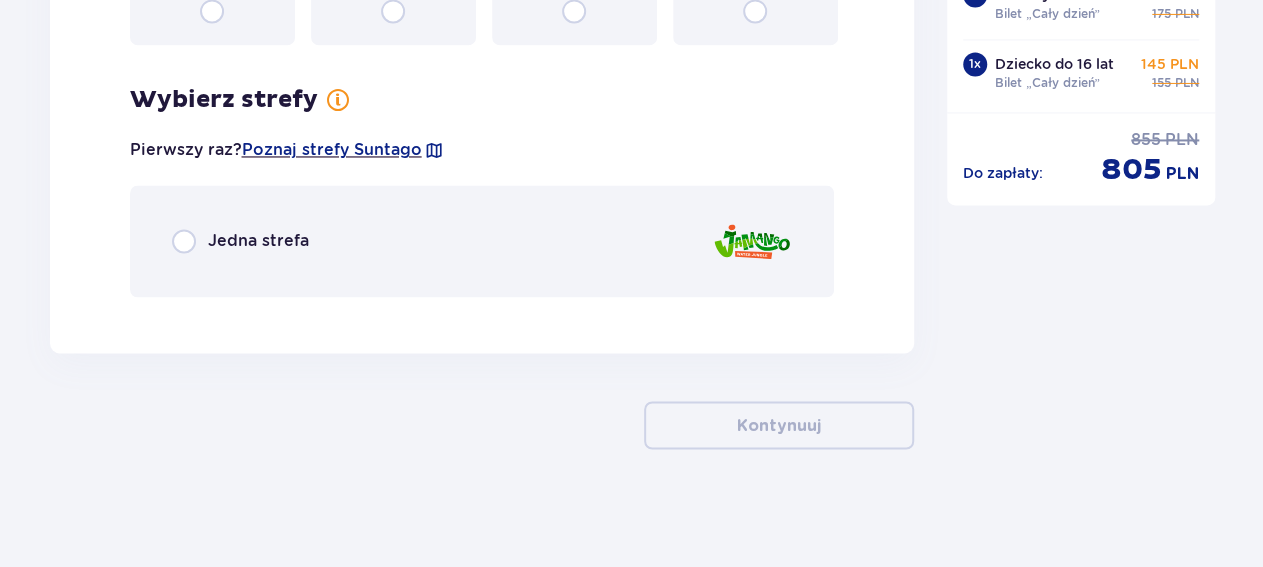 scroll, scrollTop: 9138, scrollLeft: 0, axis: vertical 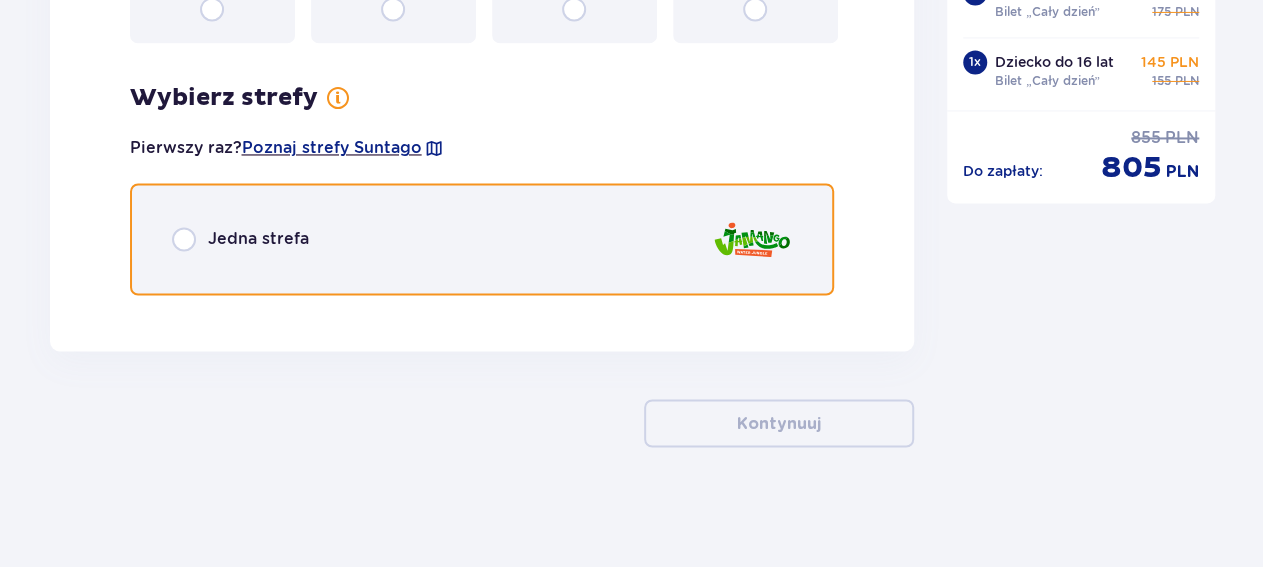click at bounding box center [184, 239] 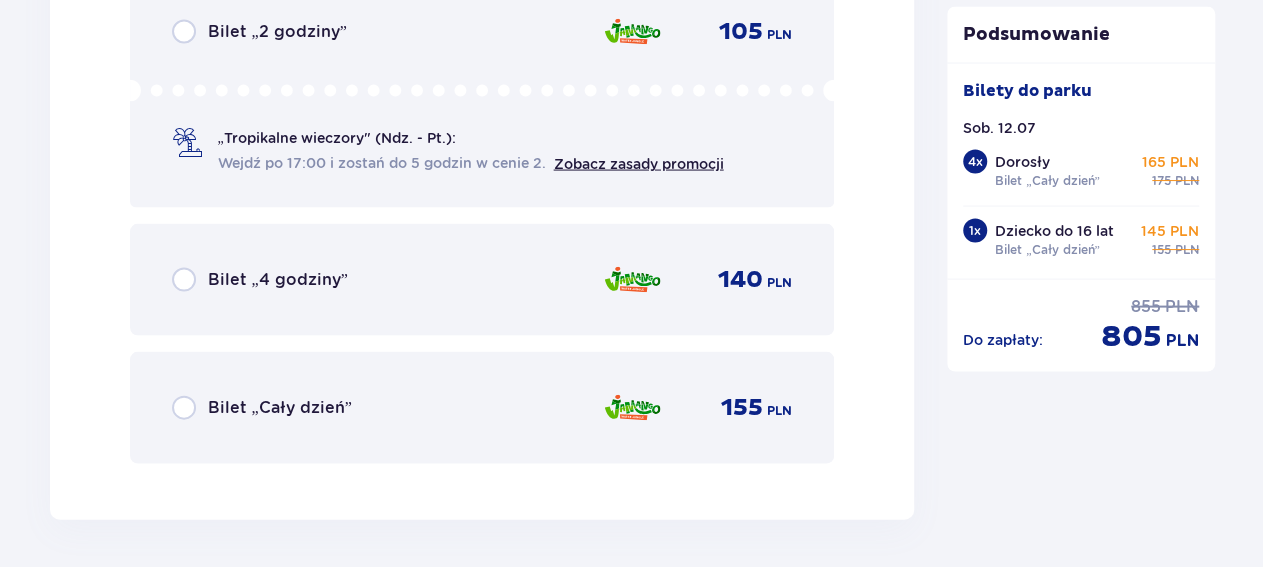 scroll, scrollTop: 9657, scrollLeft: 0, axis: vertical 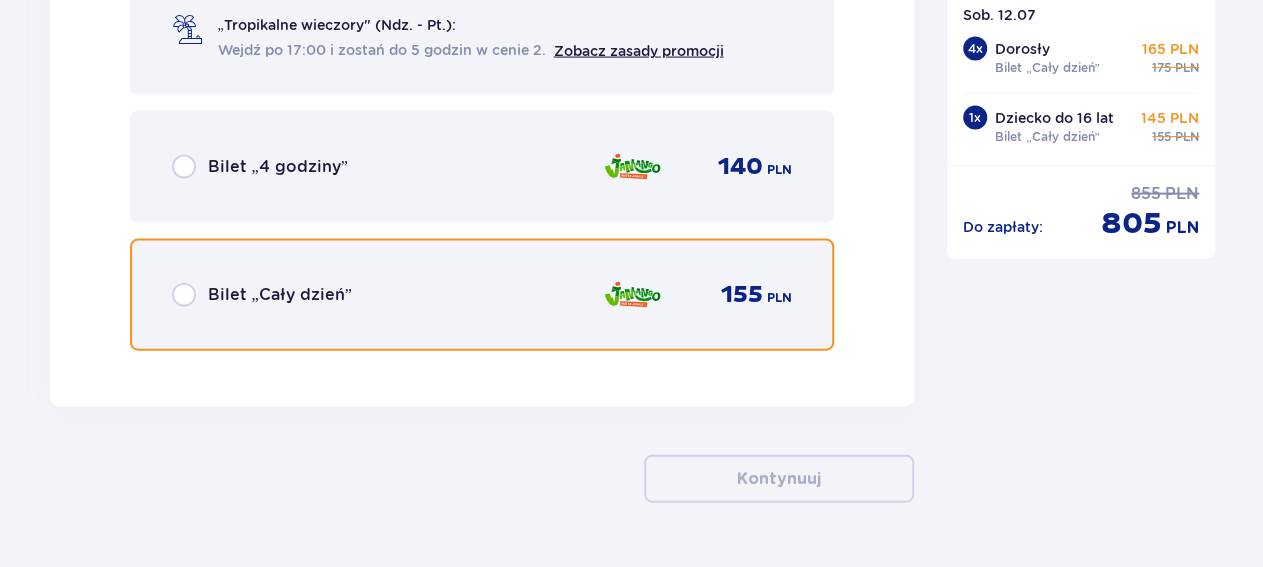 click at bounding box center [184, 295] 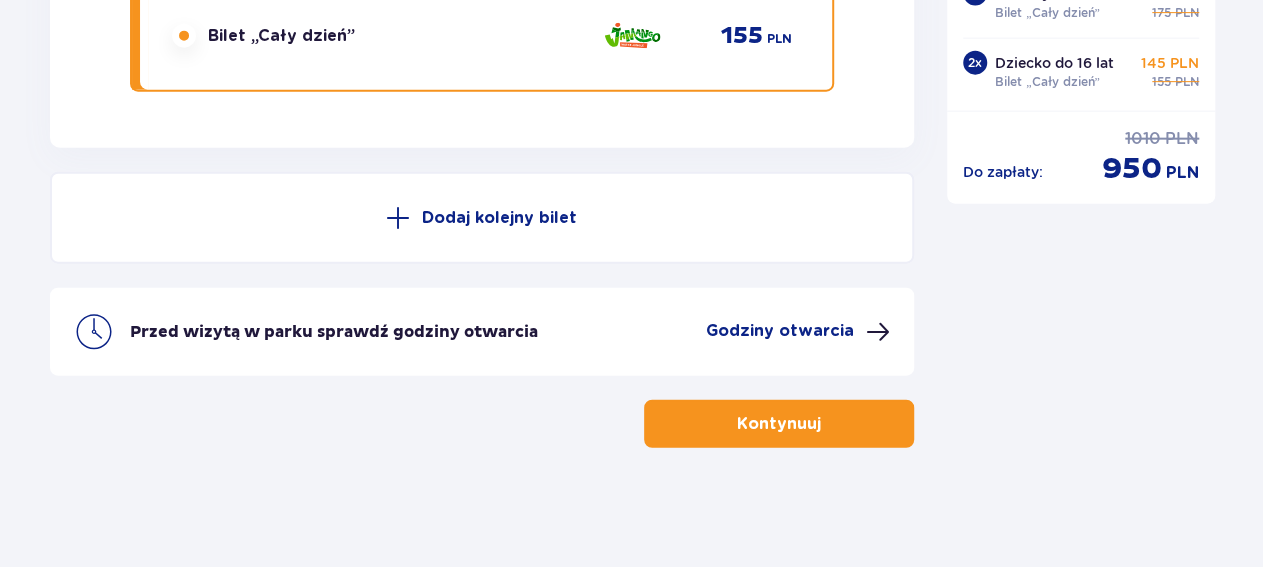 scroll, scrollTop: 9916, scrollLeft: 0, axis: vertical 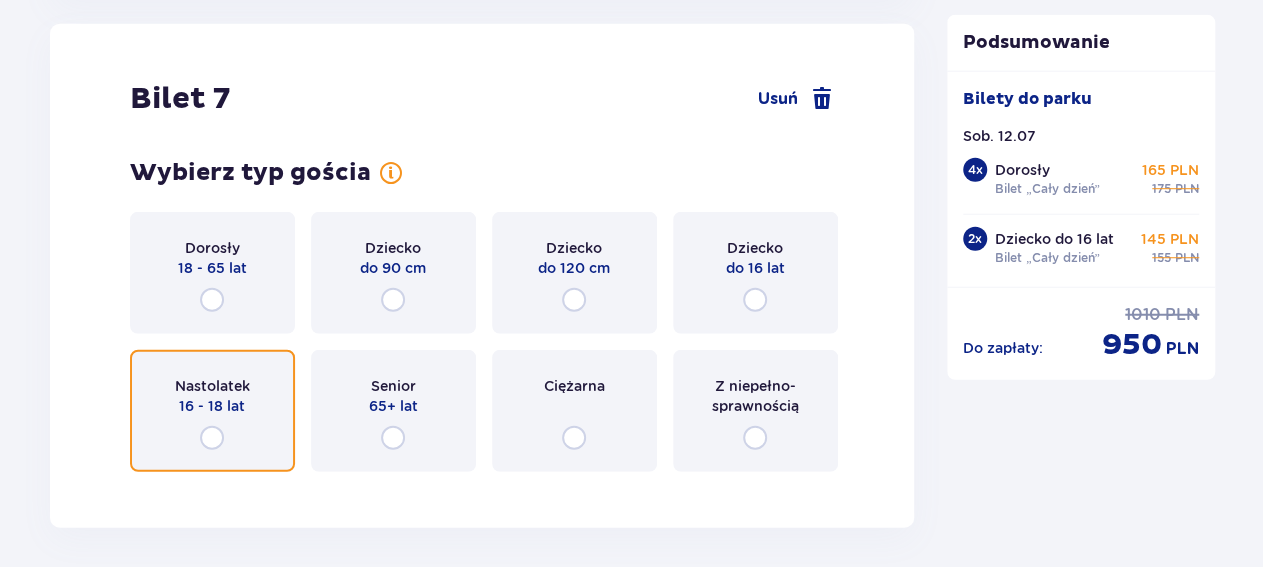 click at bounding box center [212, 438] 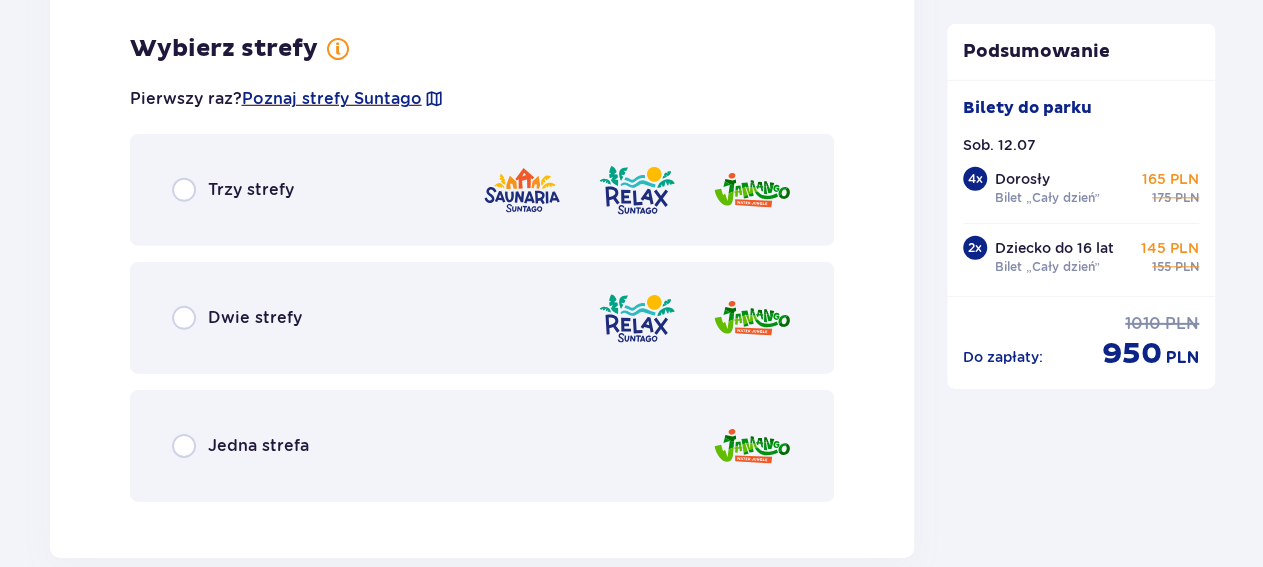scroll, scrollTop: 10552, scrollLeft: 0, axis: vertical 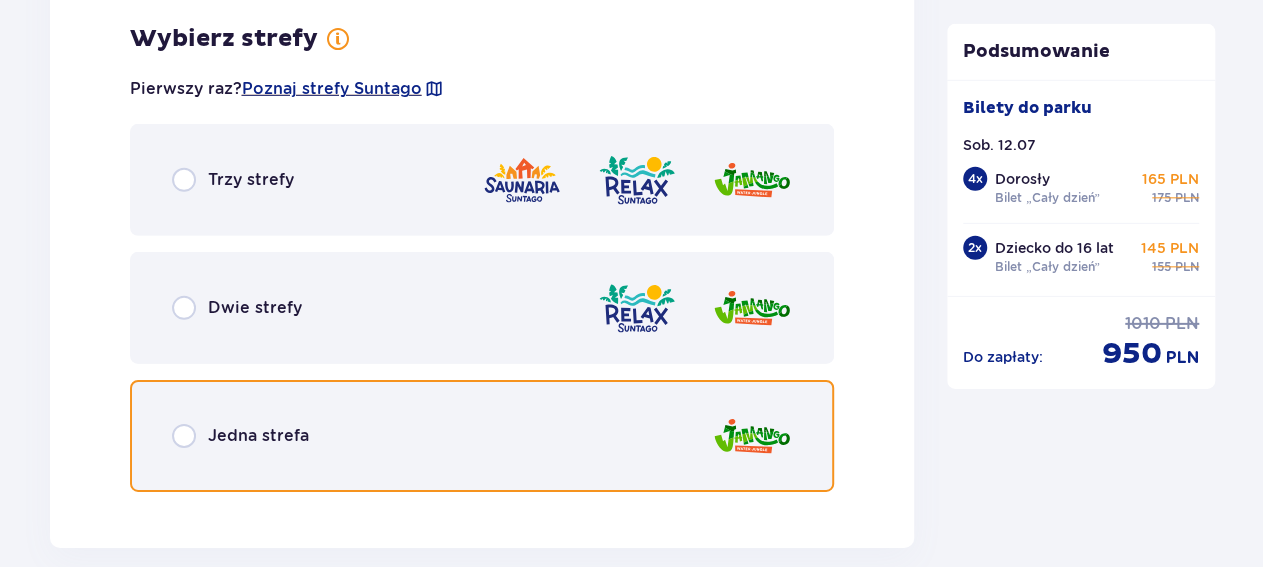 click at bounding box center [184, 436] 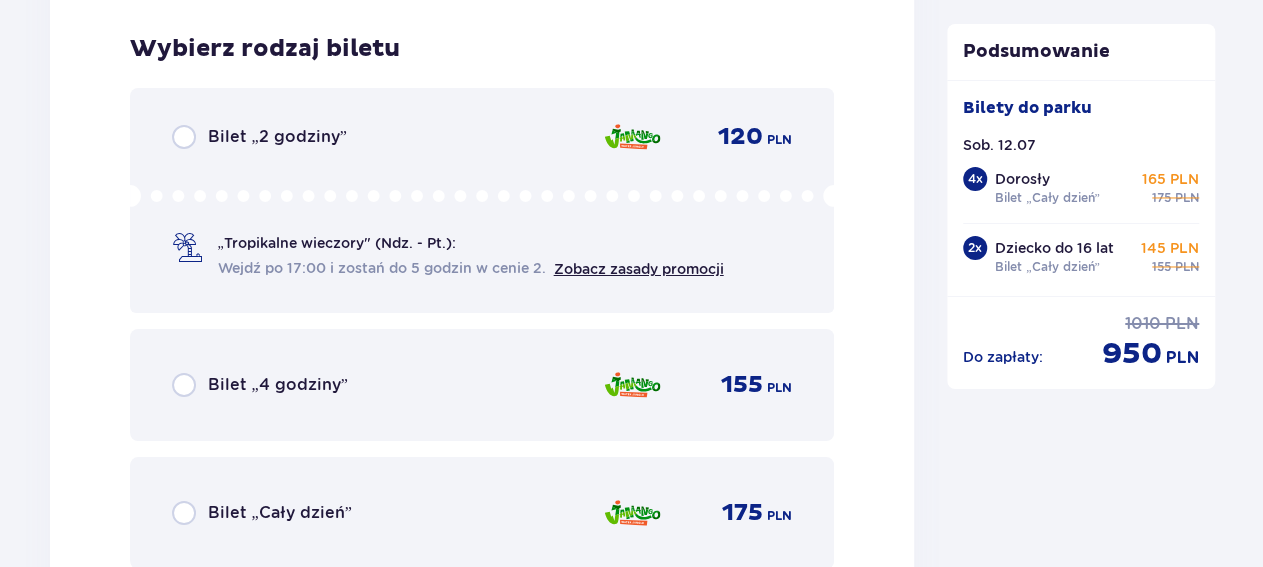 scroll, scrollTop: 11060, scrollLeft: 0, axis: vertical 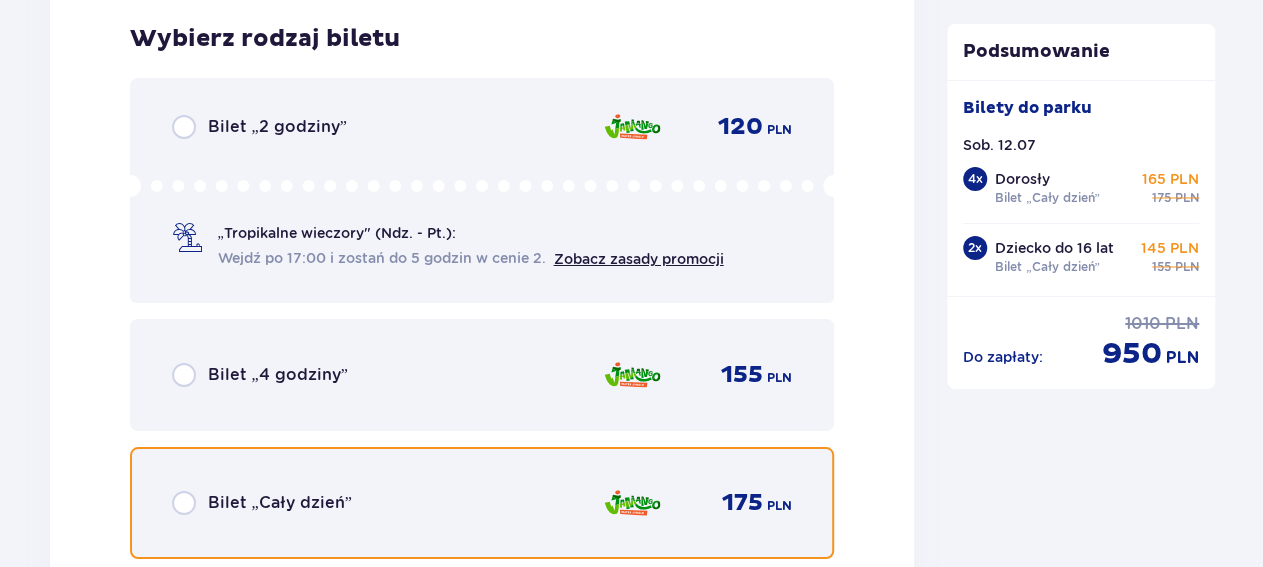 click at bounding box center [184, 503] 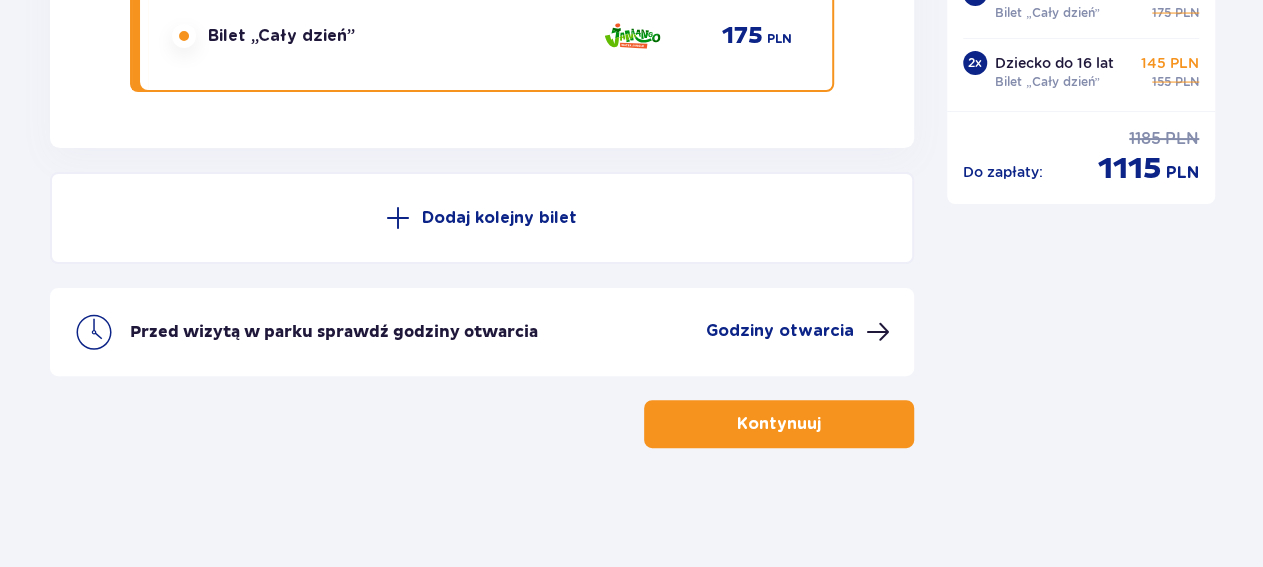 scroll, scrollTop: 11528, scrollLeft: 0, axis: vertical 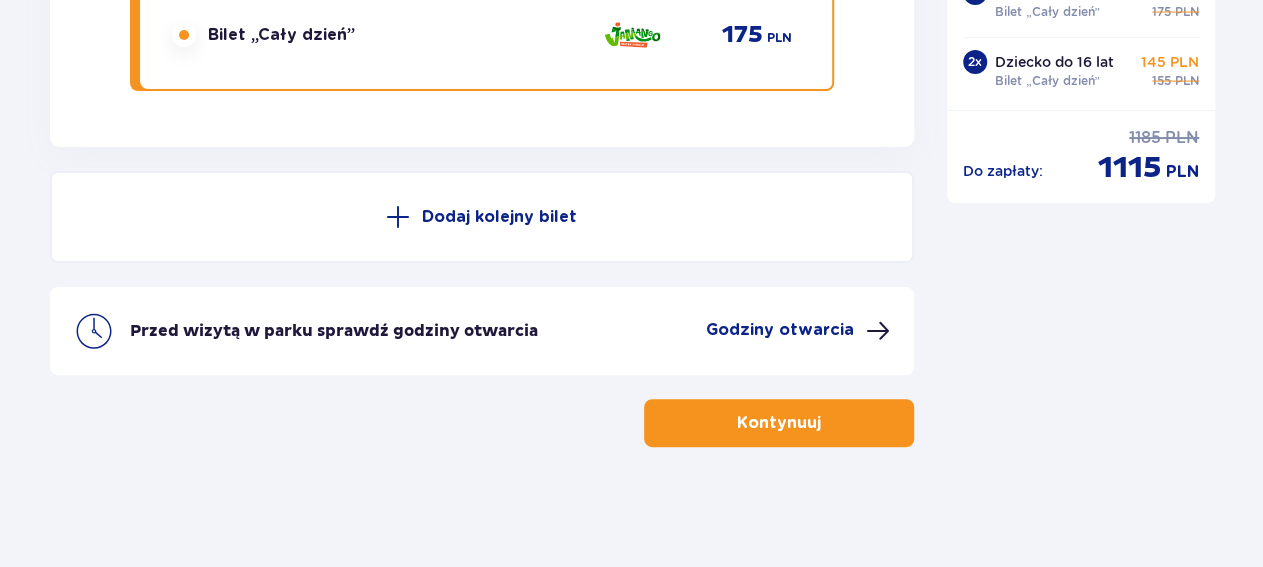 click on "Dodaj kolejny bilet" at bounding box center [499, 217] 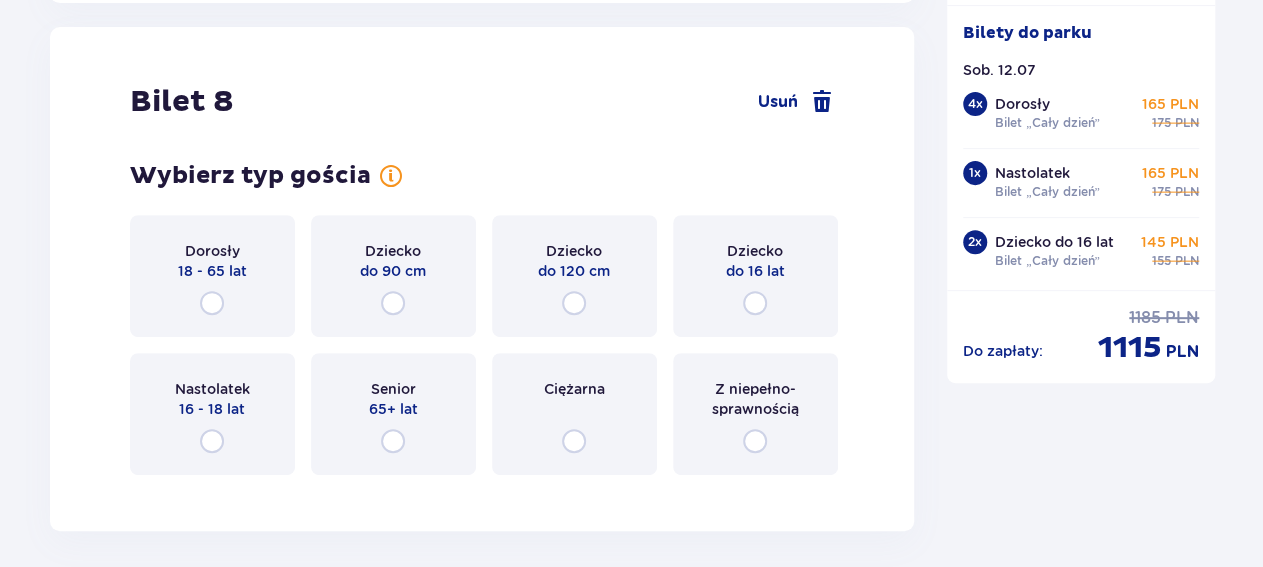 scroll, scrollTop: 11675, scrollLeft: 0, axis: vertical 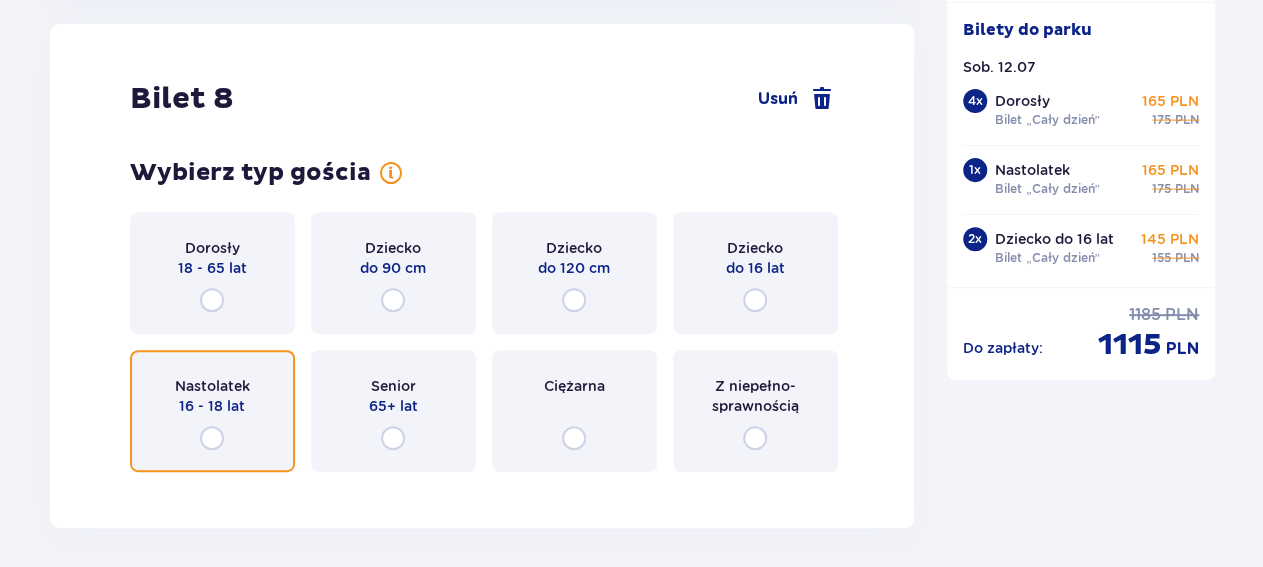 click at bounding box center [212, 438] 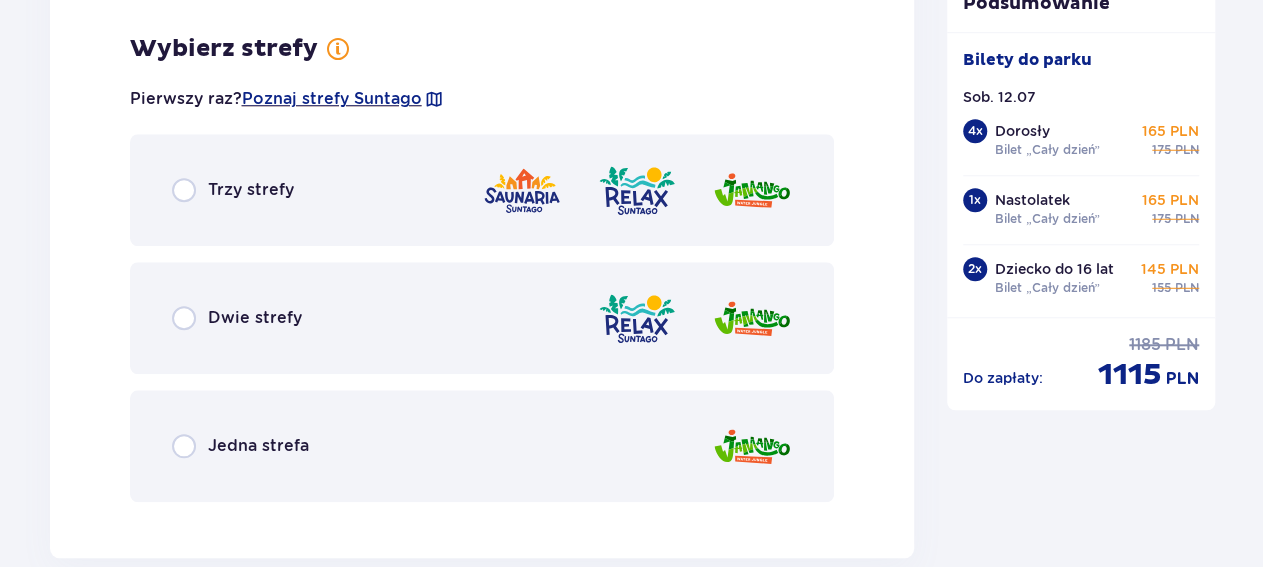 scroll, scrollTop: 12163, scrollLeft: 0, axis: vertical 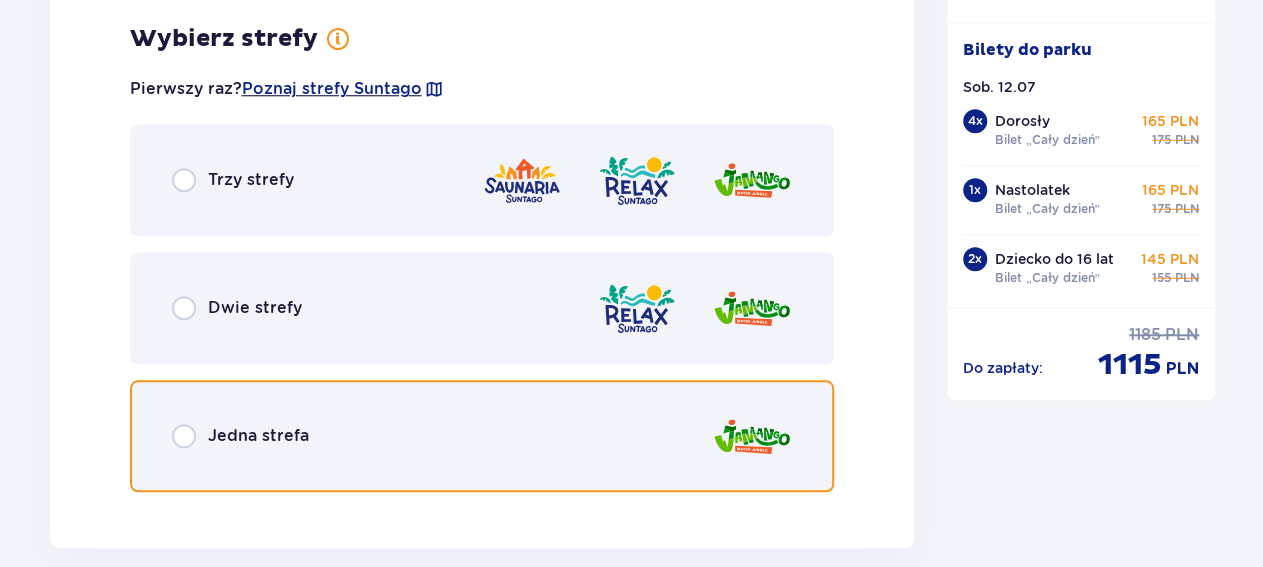 click at bounding box center (184, 436) 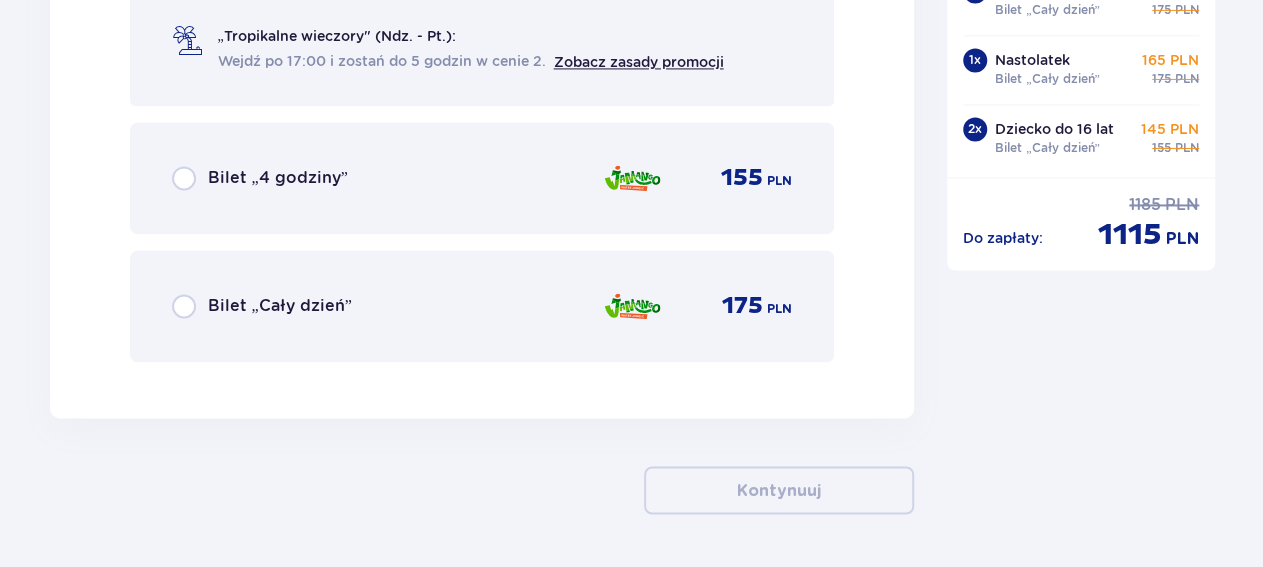 scroll, scrollTop: 12879, scrollLeft: 0, axis: vertical 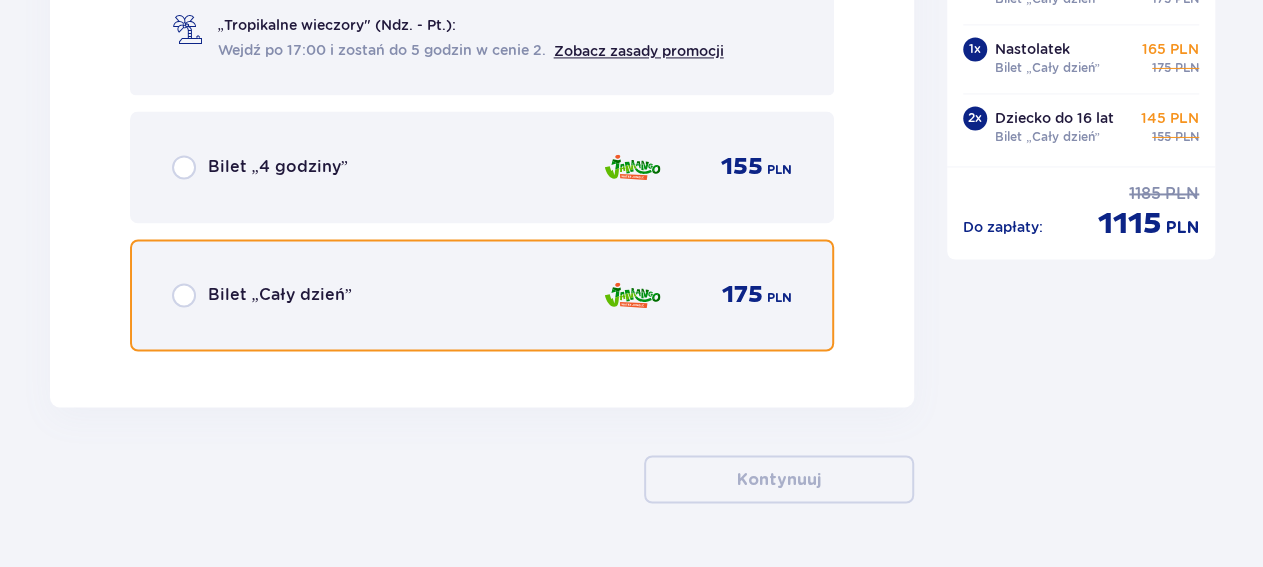 click at bounding box center (184, 295) 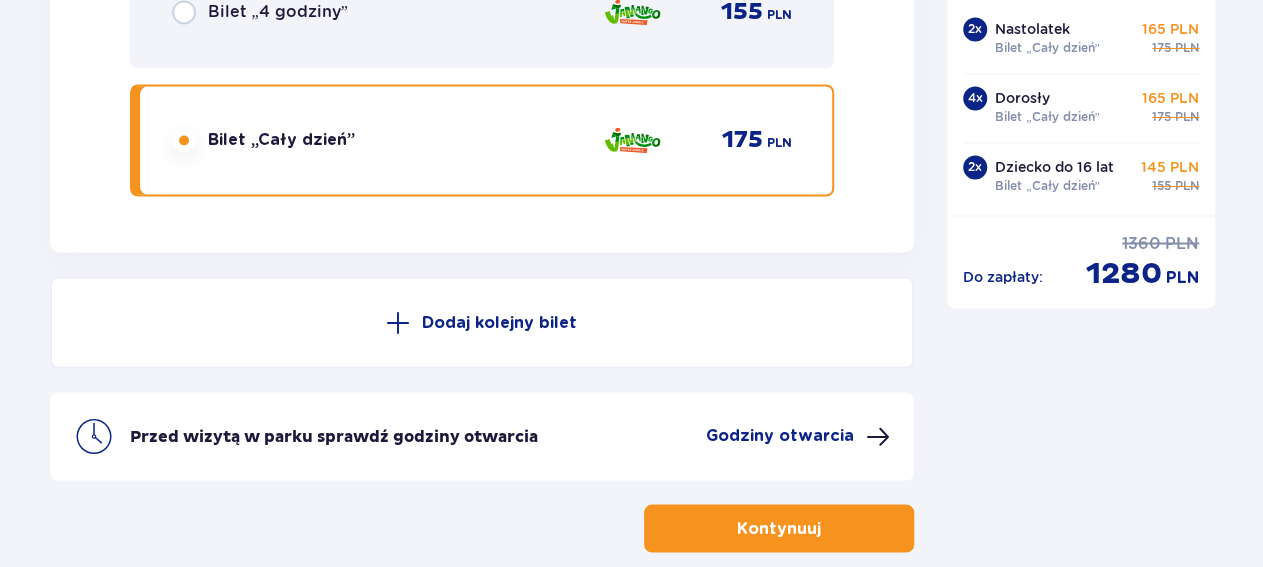 scroll, scrollTop: 13138, scrollLeft: 0, axis: vertical 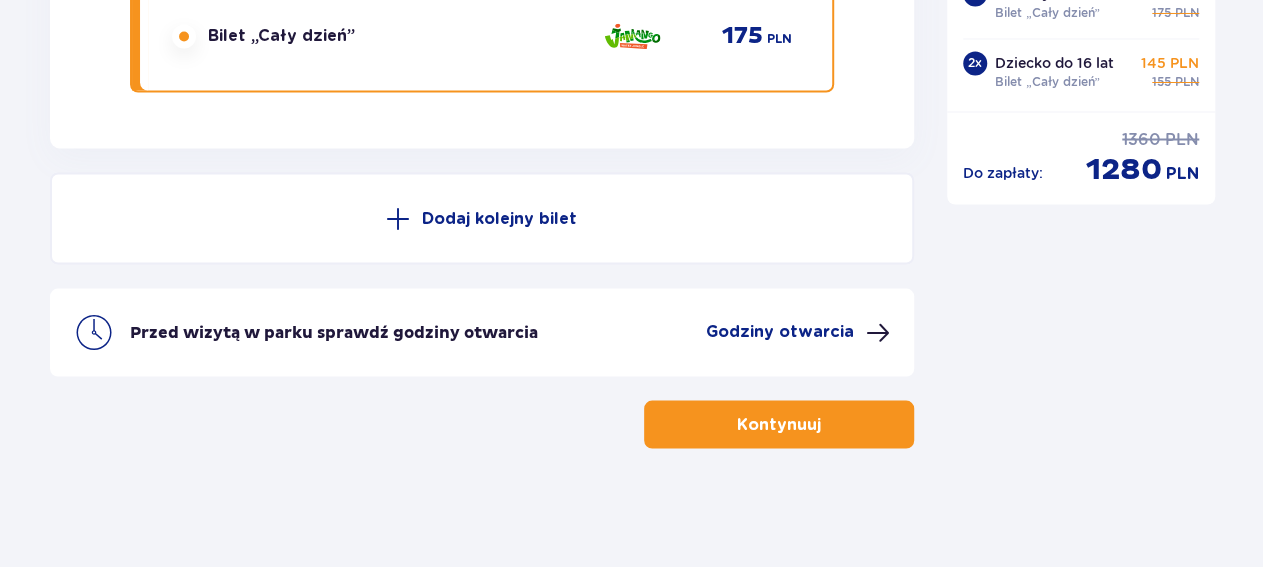 click on "Kontynuuj" at bounding box center (779, 424) 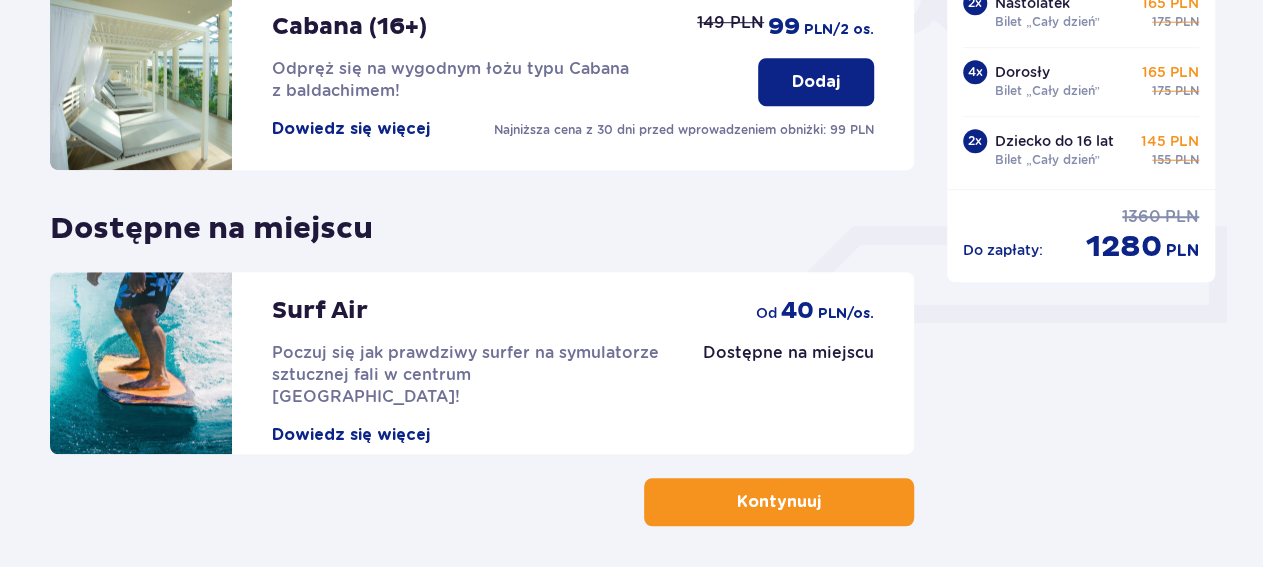 scroll, scrollTop: 788, scrollLeft: 0, axis: vertical 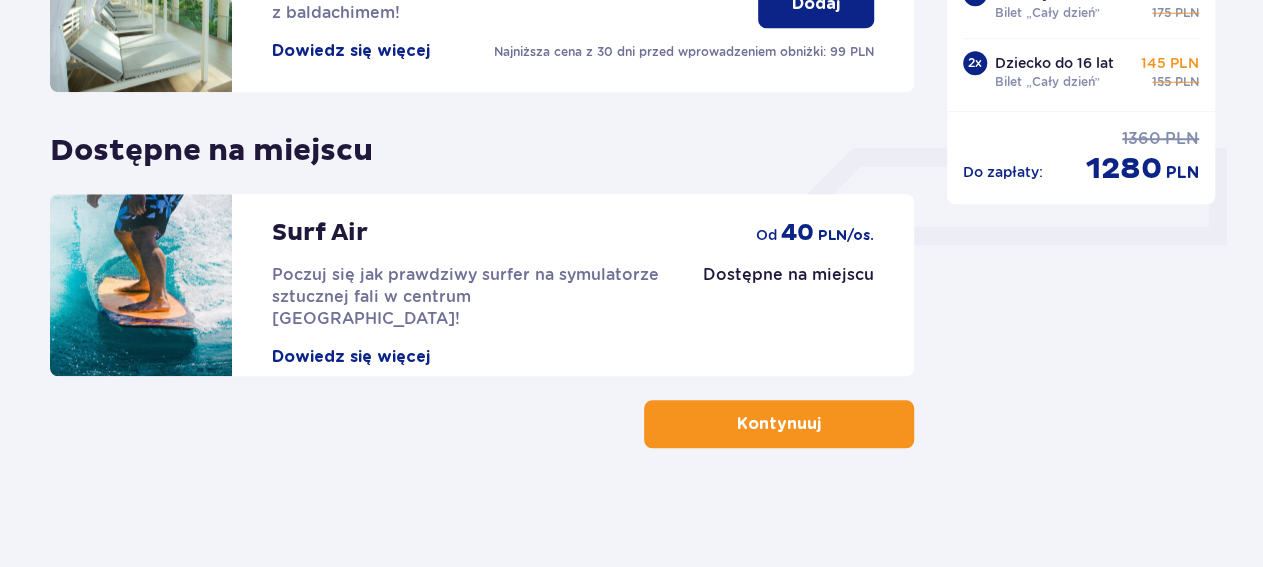 click on "Kontynuuj" at bounding box center [779, 424] 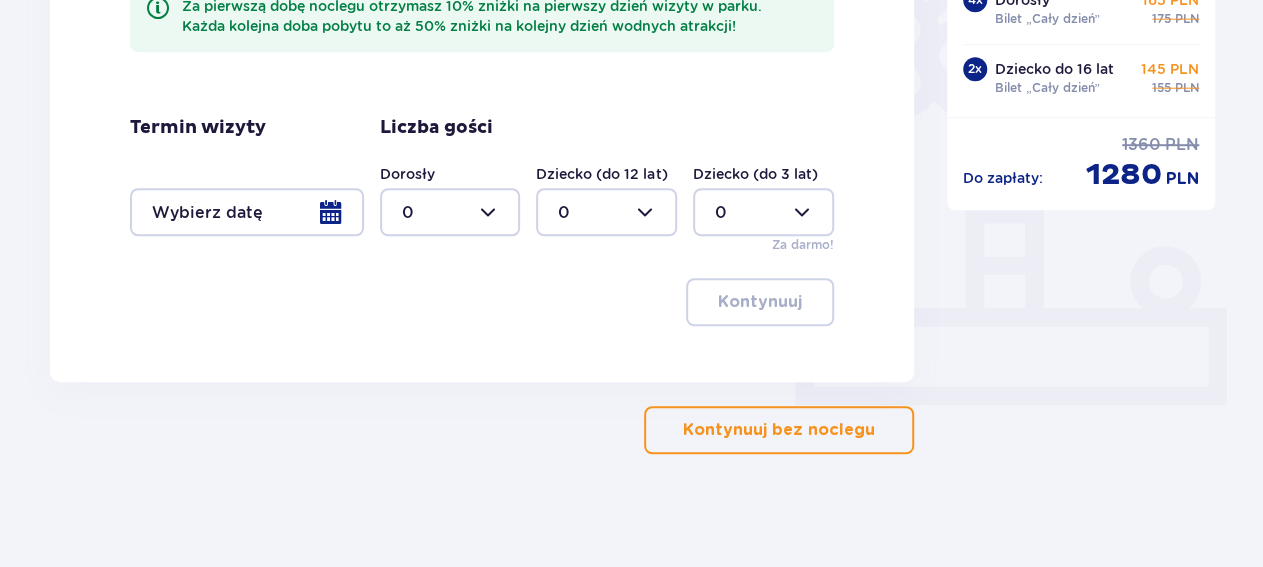 scroll, scrollTop: 634, scrollLeft: 0, axis: vertical 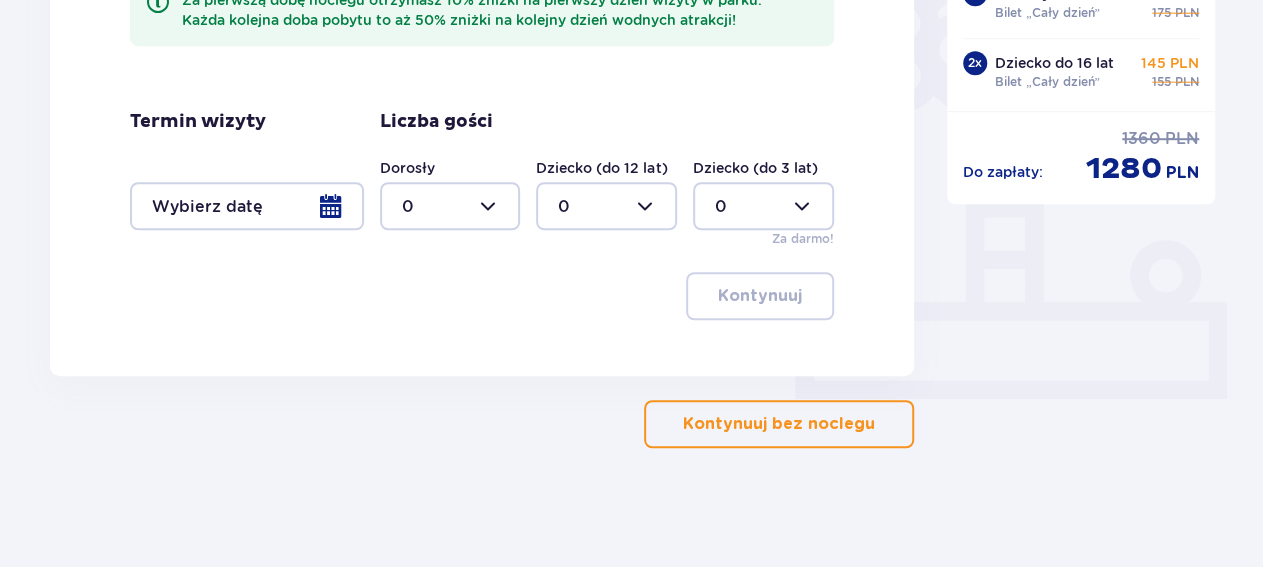 click on "Kontynuuj bez noclegu" at bounding box center [779, 424] 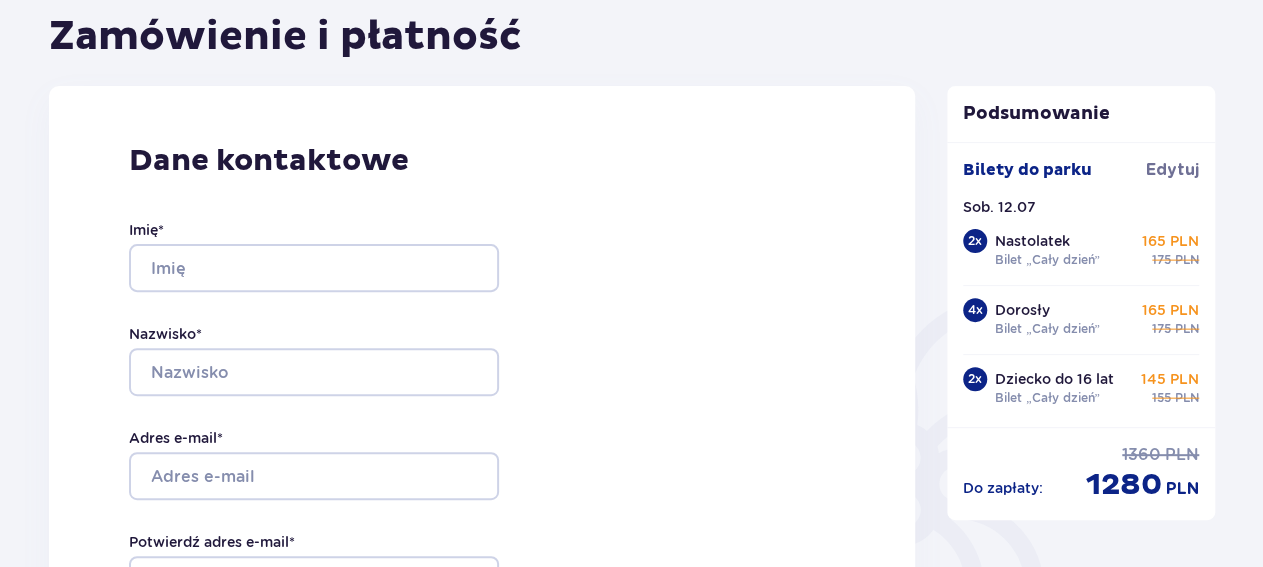 scroll, scrollTop: 208, scrollLeft: 0, axis: vertical 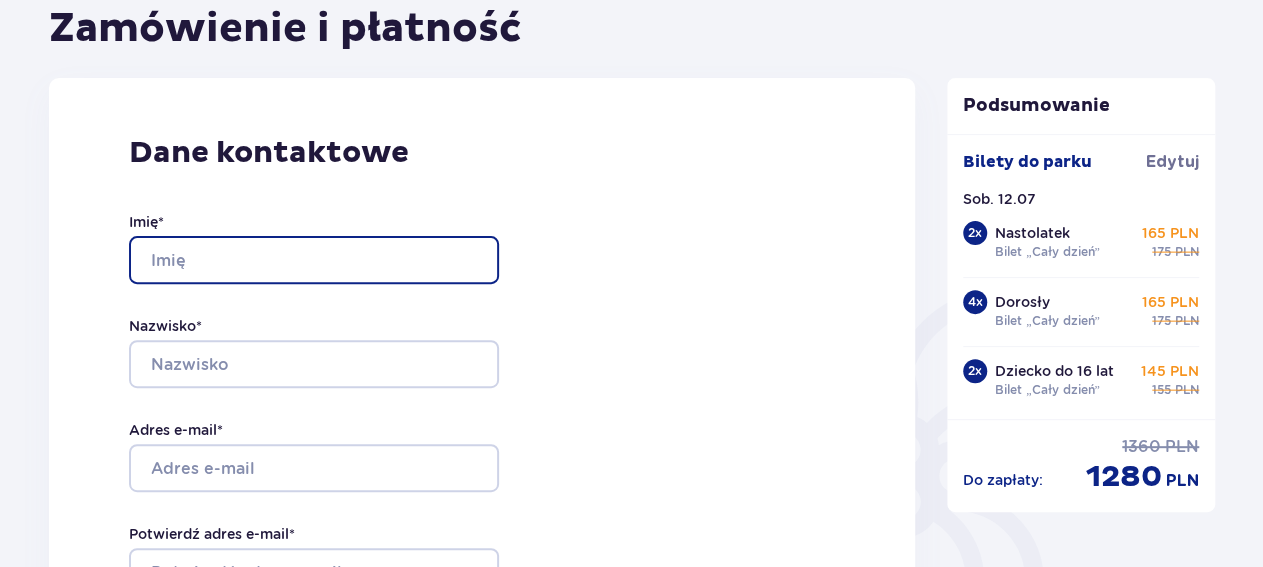 click on "Imię *" at bounding box center (314, 260) 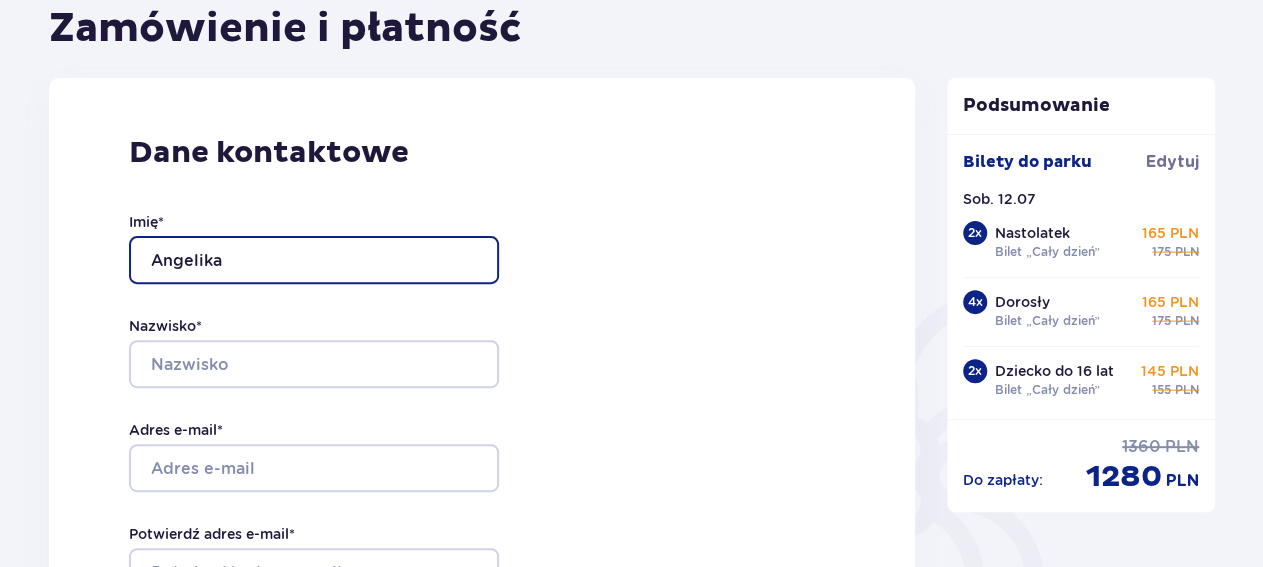 type on "Angelika" 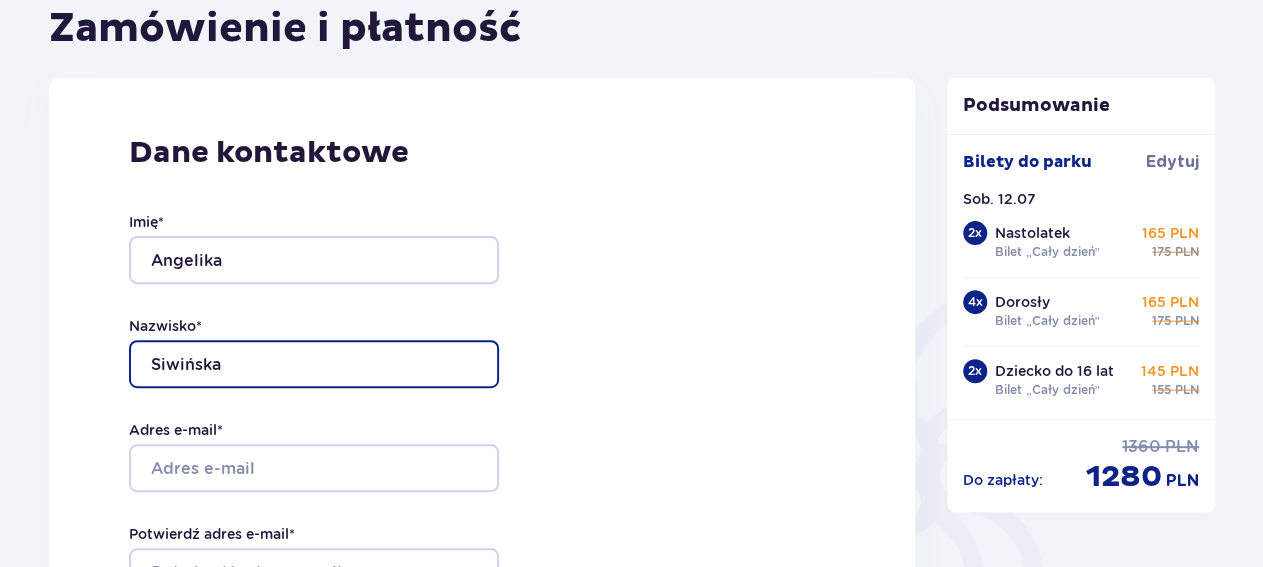 type on "Siwińska" 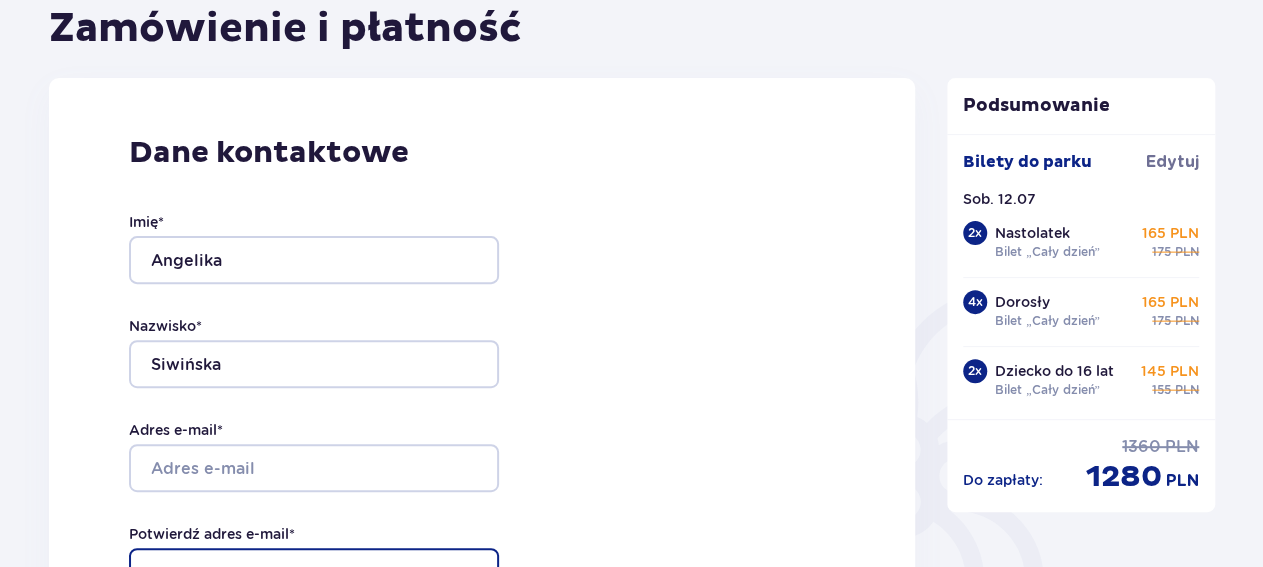 scroll, scrollTop: 222, scrollLeft: 0, axis: vertical 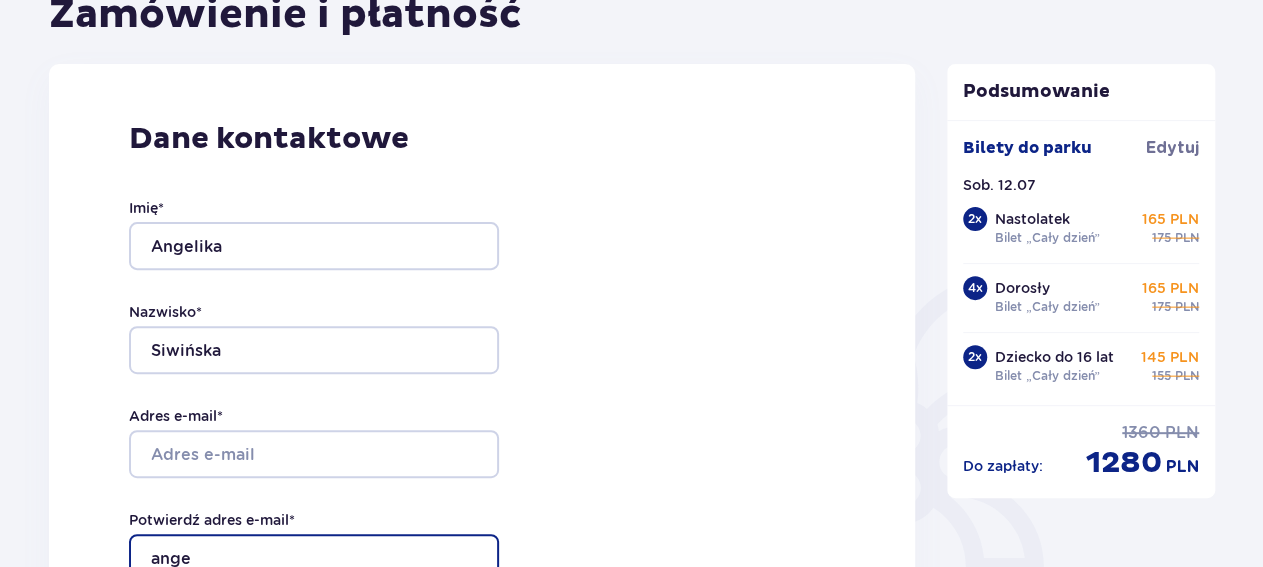 type on "ange" 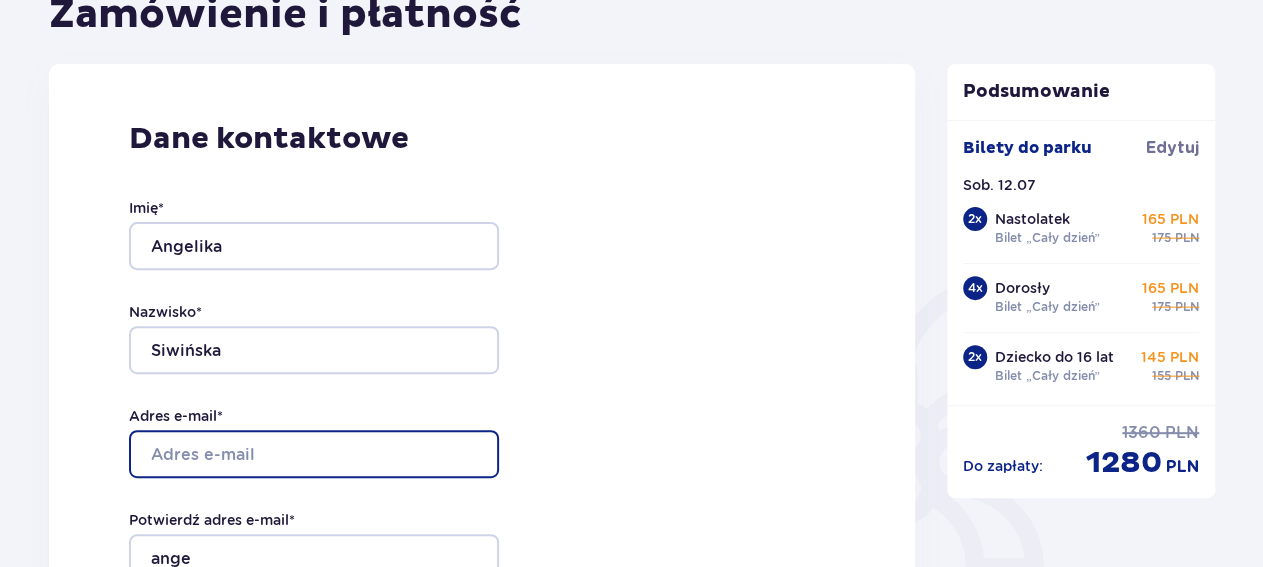 click on "Adres e-mail *" at bounding box center (314, 454) 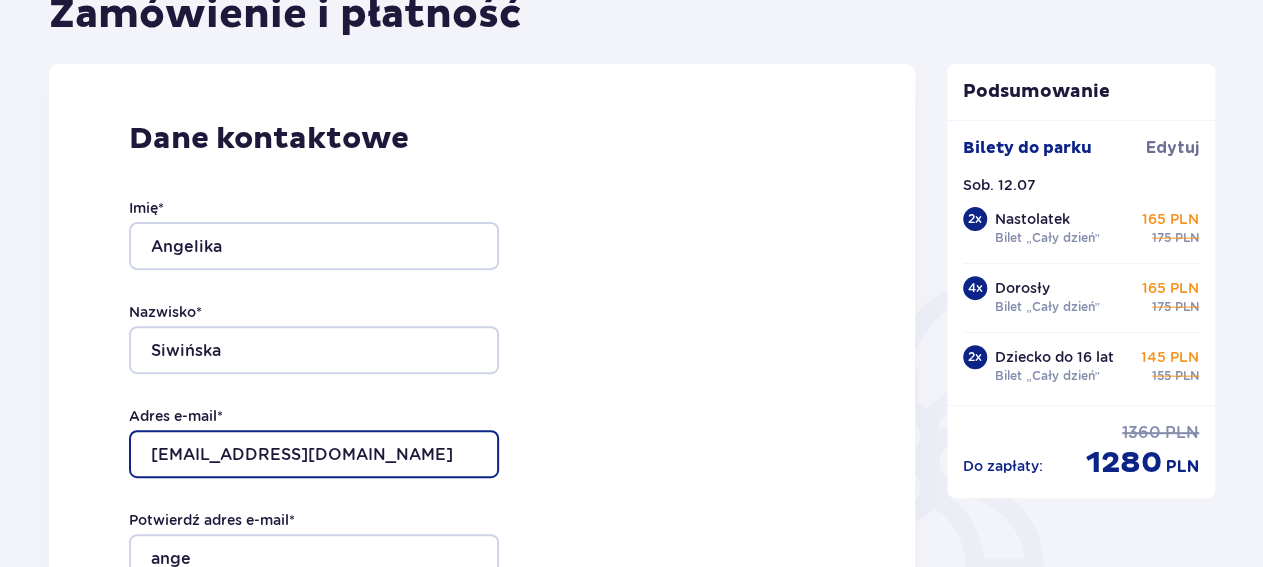 type on "angelawr@wp.pl" 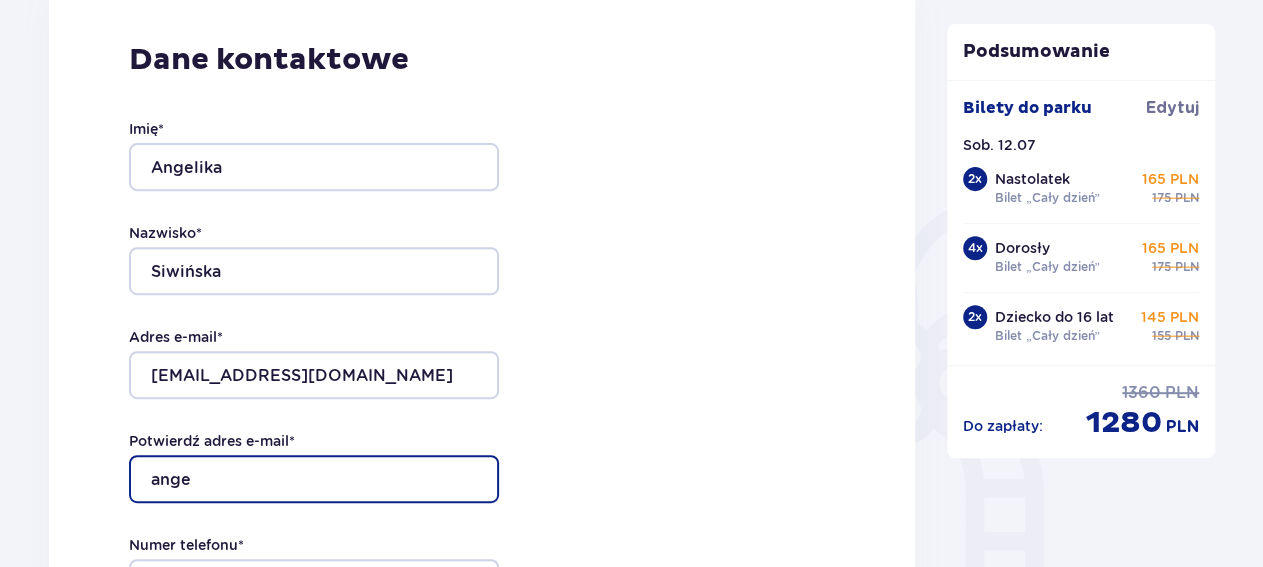 scroll, scrollTop: 430, scrollLeft: 0, axis: vertical 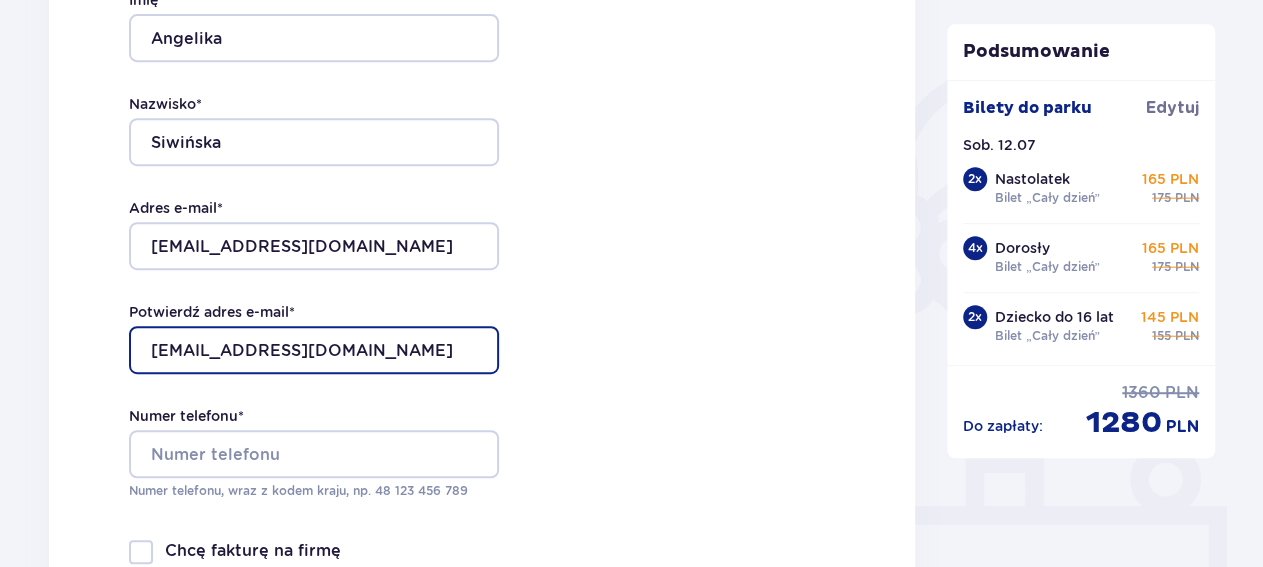 type on "angelawr@wp.pl" 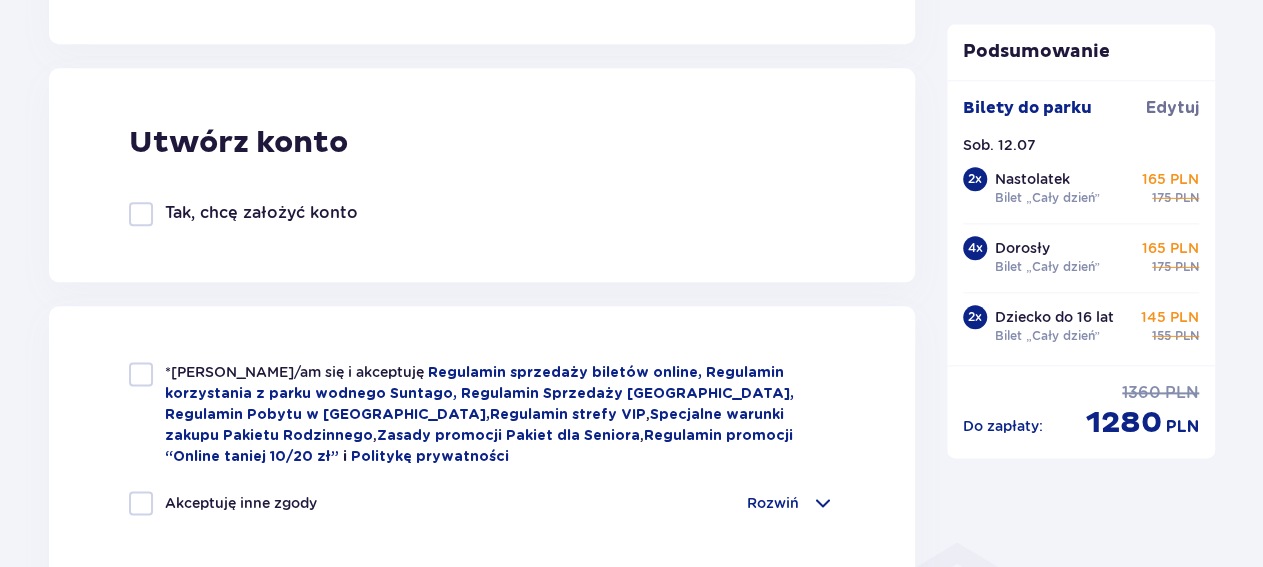 scroll, scrollTop: 1158, scrollLeft: 0, axis: vertical 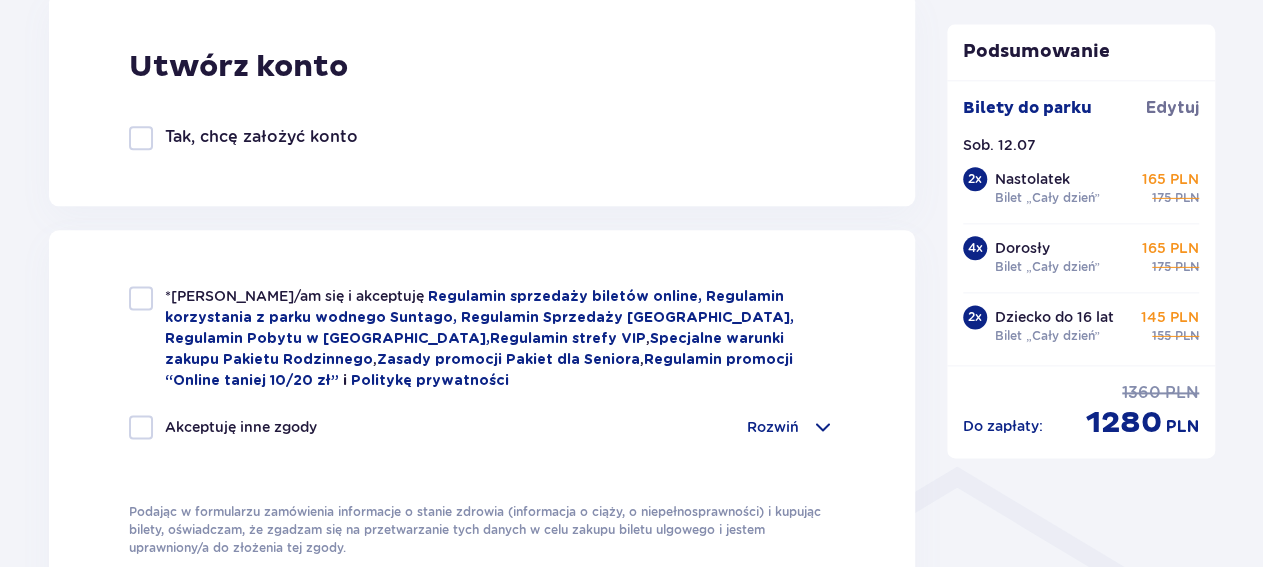 type on "510 024 781" 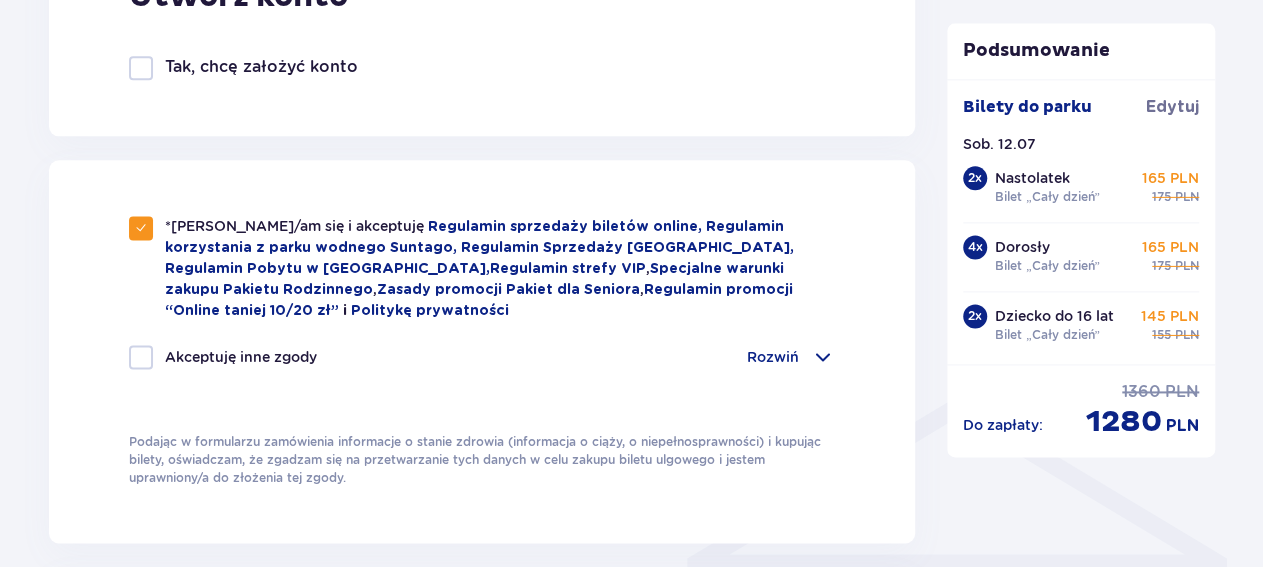 scroll, scrollTop: 1262, scrollLeft: 0, axis: vertical 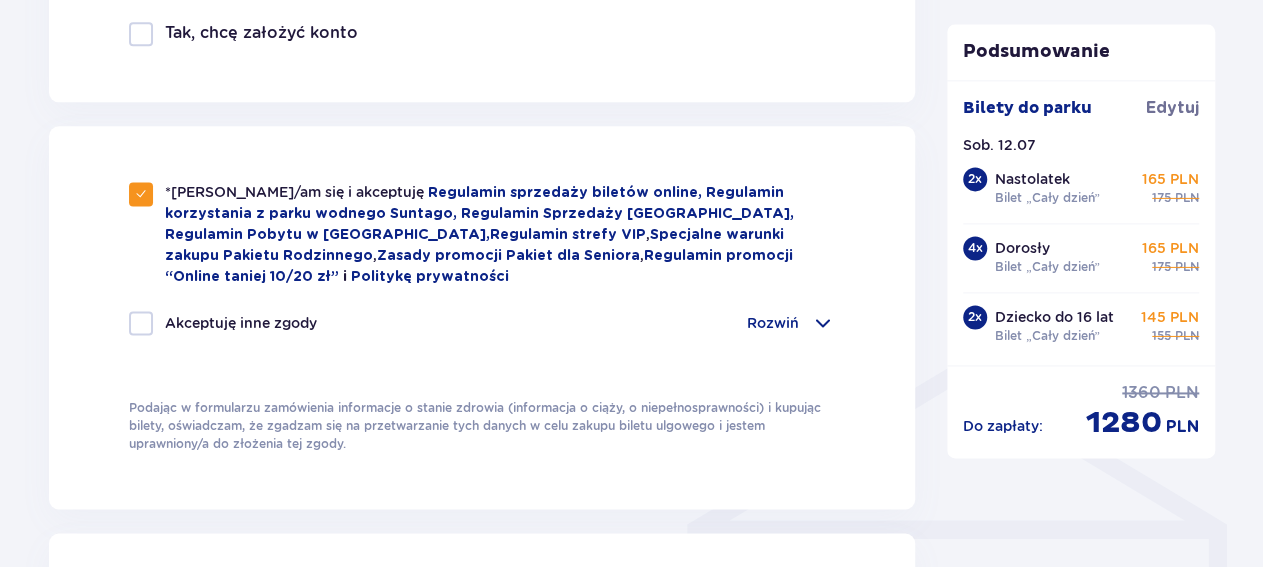 click on "Akceptuję inne zgody" at bounding box center (223, 323) 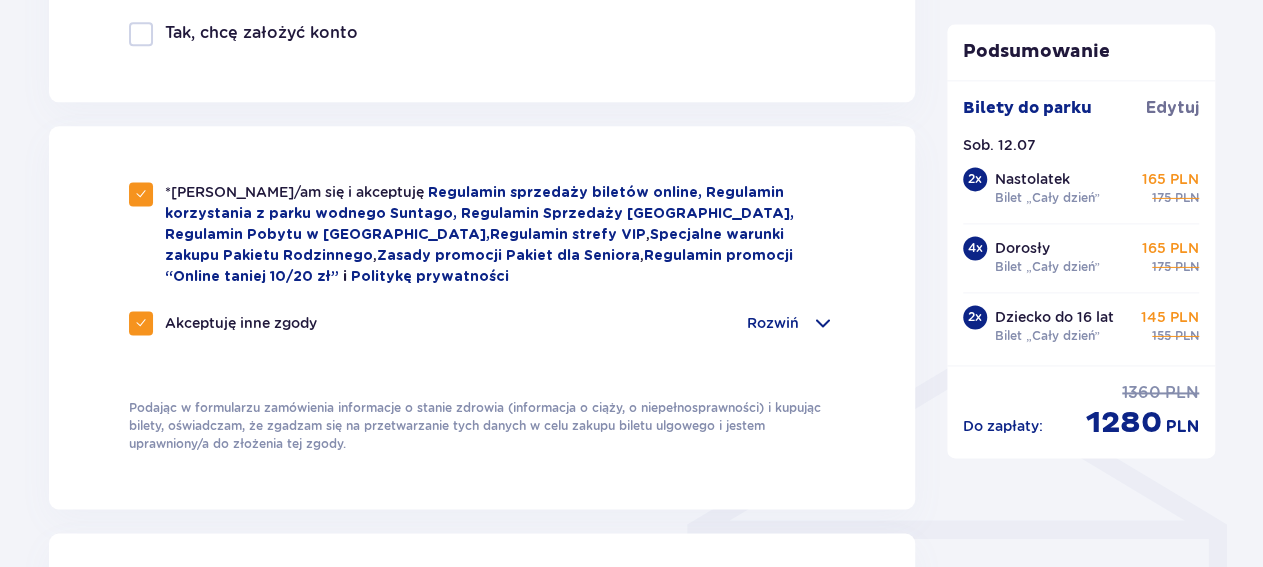 click on "Rozwiń" at bounding box center [773, 323] 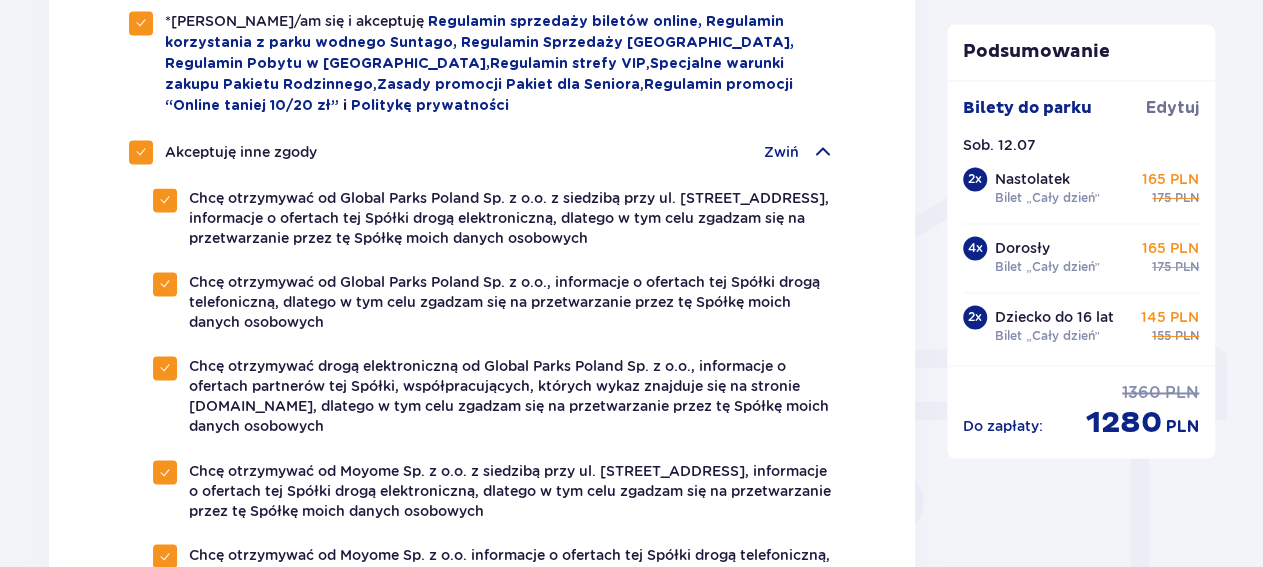 scroll, scrollTop: 1470, scrollLeft: 0, axis: vertical 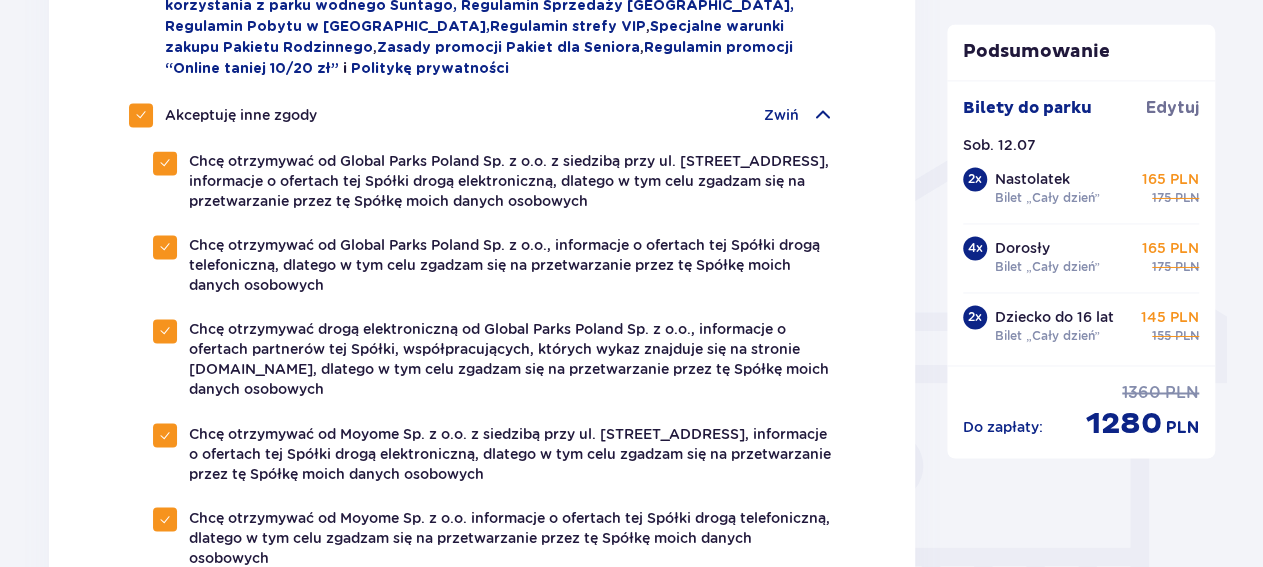 click at bounding box center [141, 115] 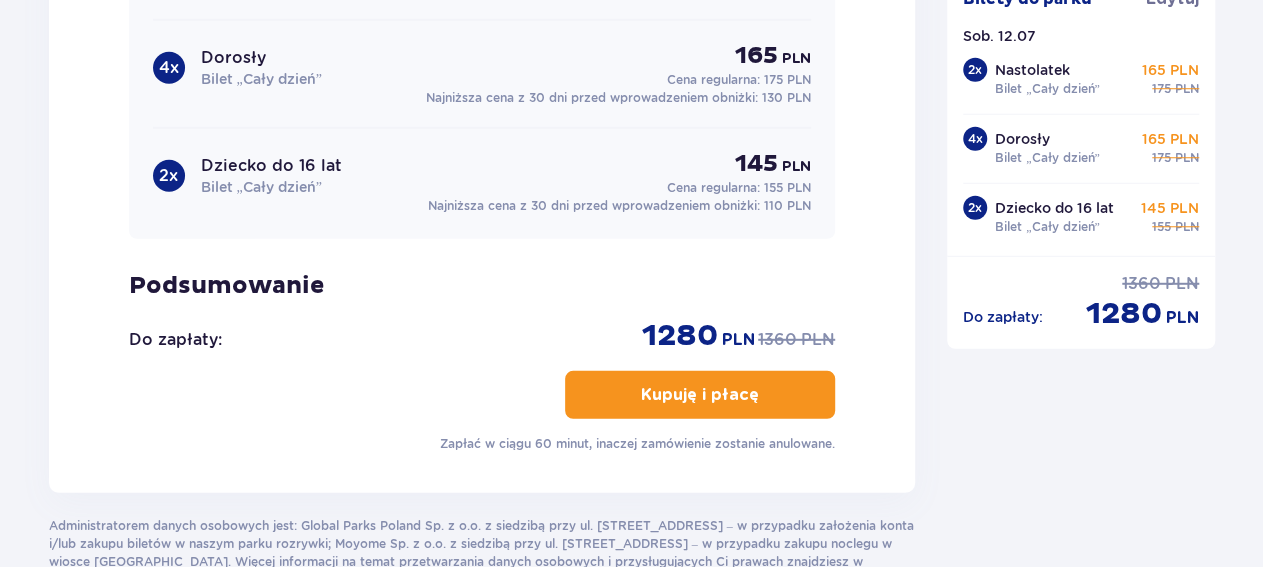 scroll, scrollTop: 2718, scrollLeft: 0, axis: vertical 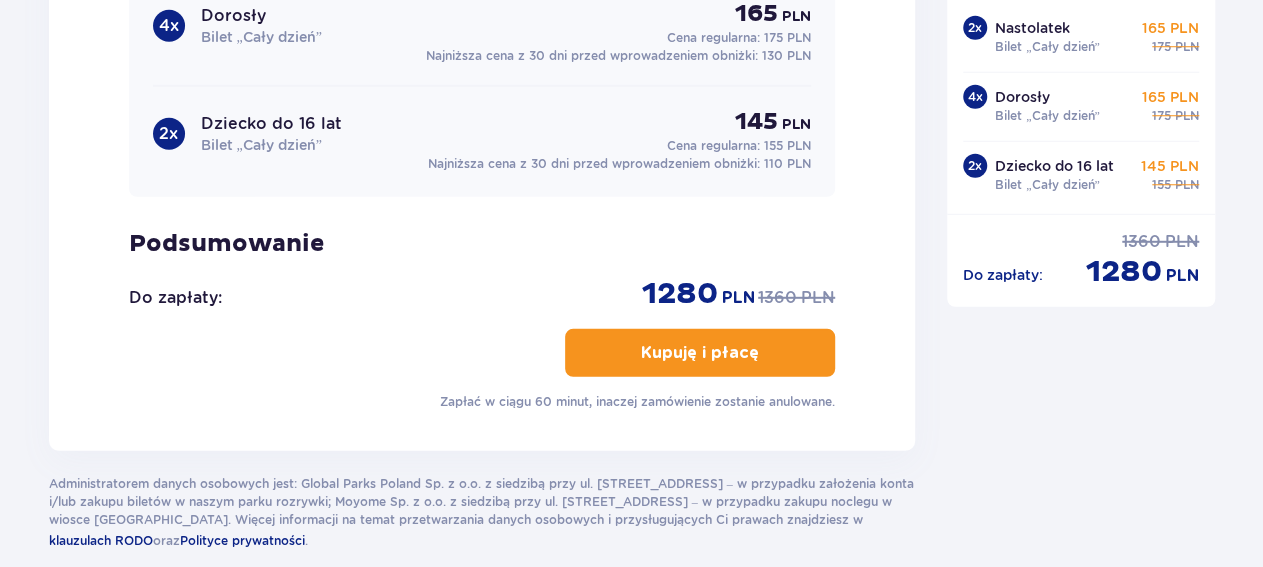 click on "Kupuję i płacę" at bounding box center (700, 353) 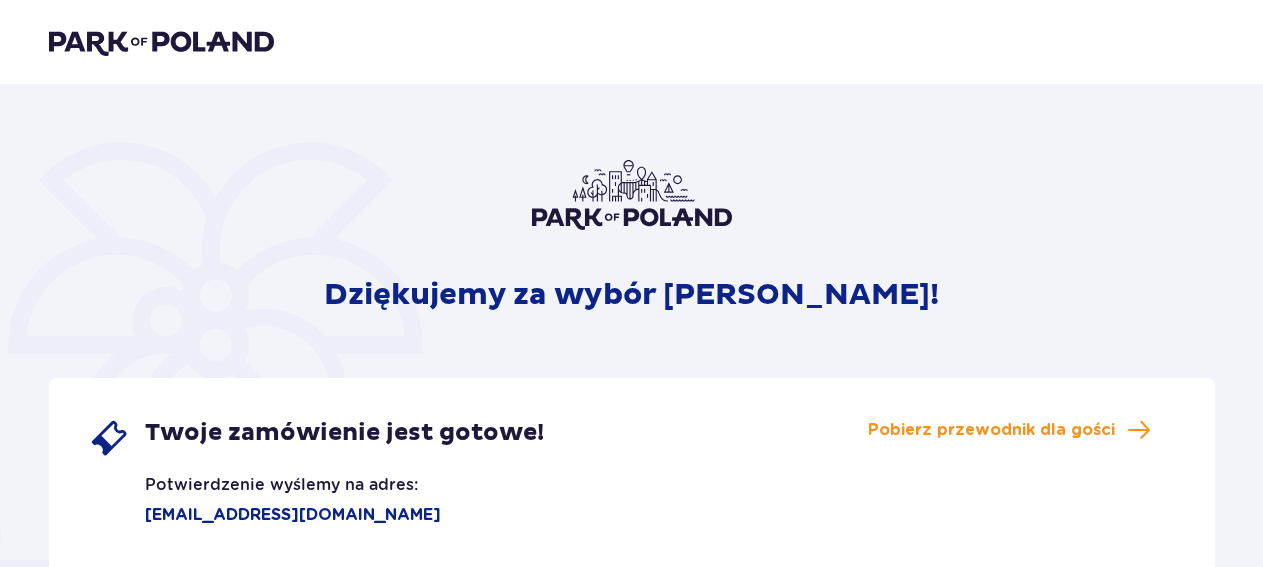scroll, scrollTop: 0, scrollLeft: 0, axis: both 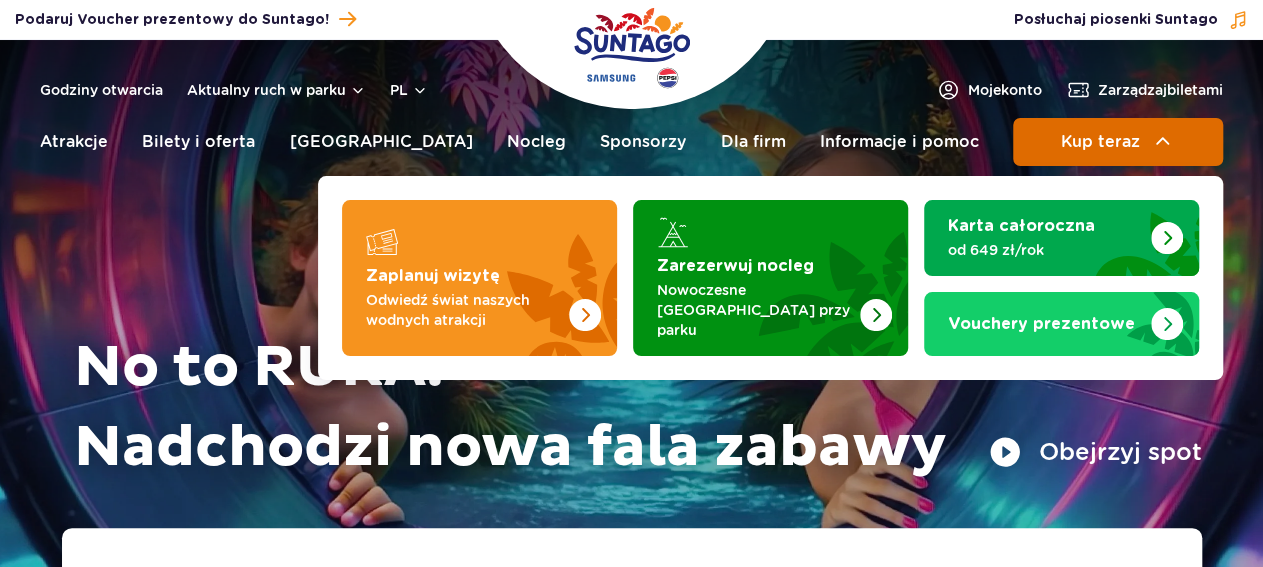click on "Kup teraz" at bounding box center [1099, 142] 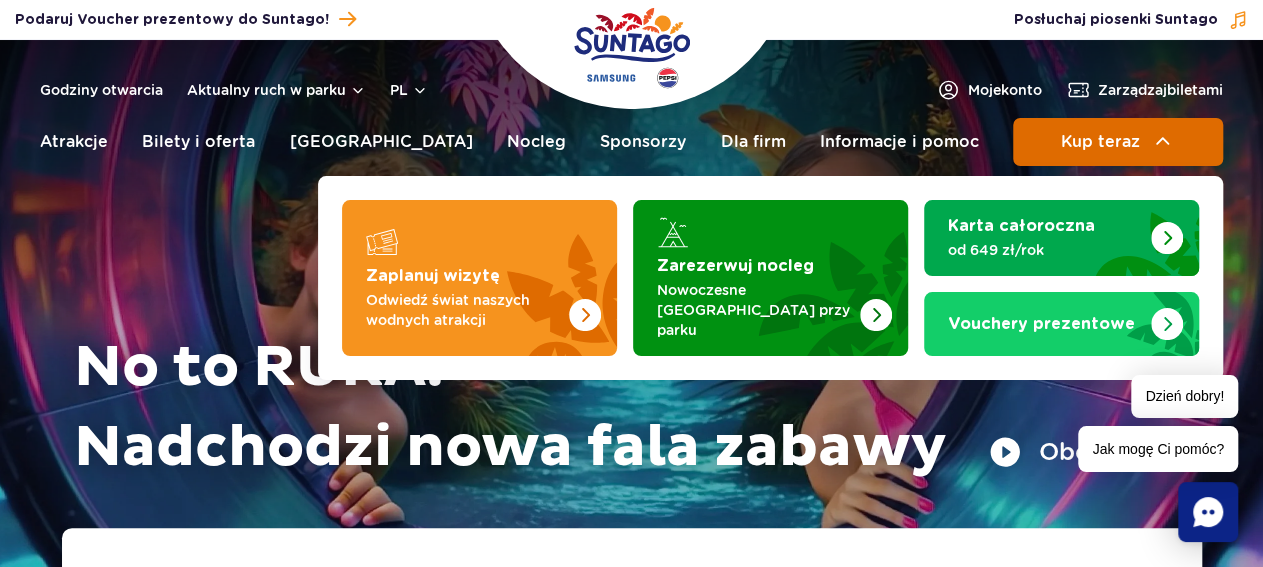 click on "Kup teraz" at bounding box center [1099, 142] 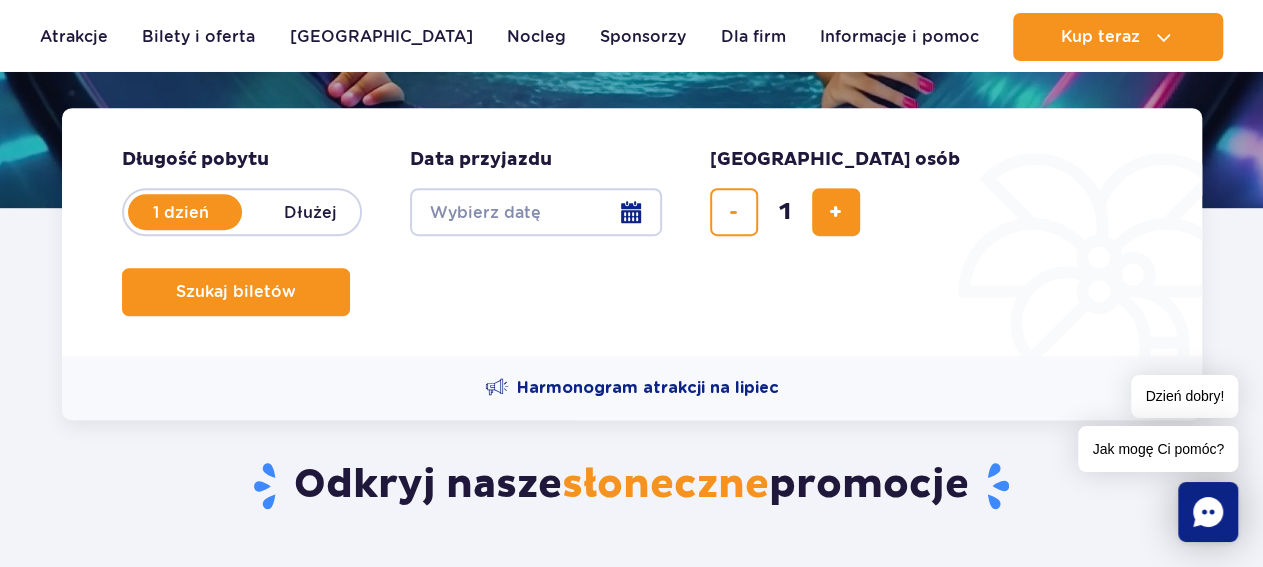 scroll, scrollTop: 416, scrollLeft: 0, axis: vertical 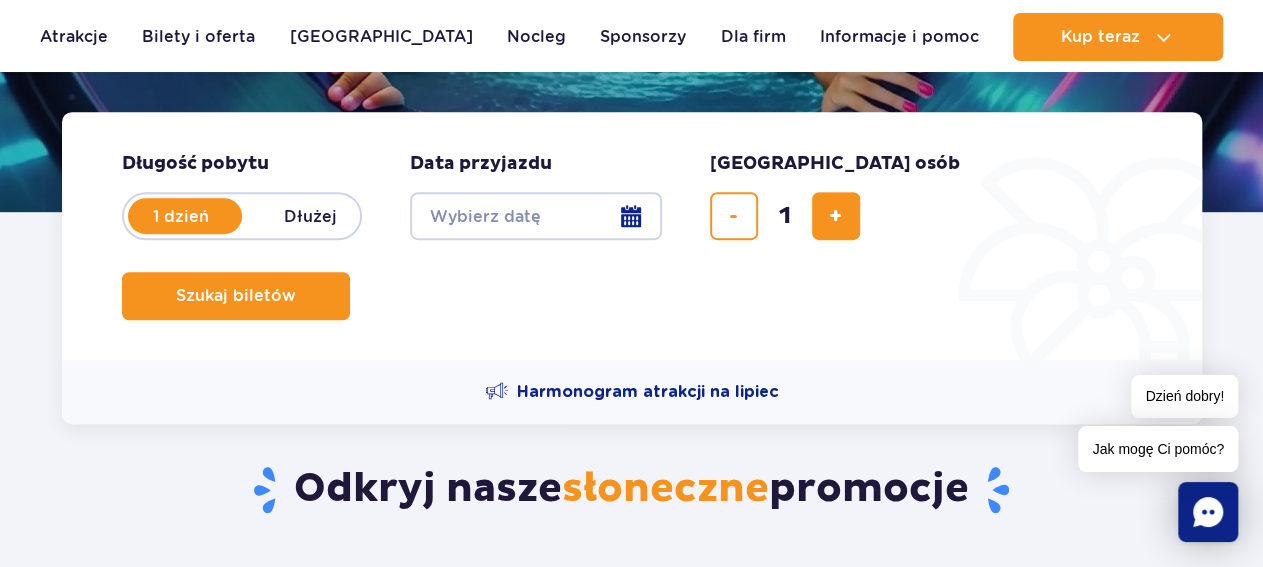 click on "Date from" at bounding box center (536, 216) 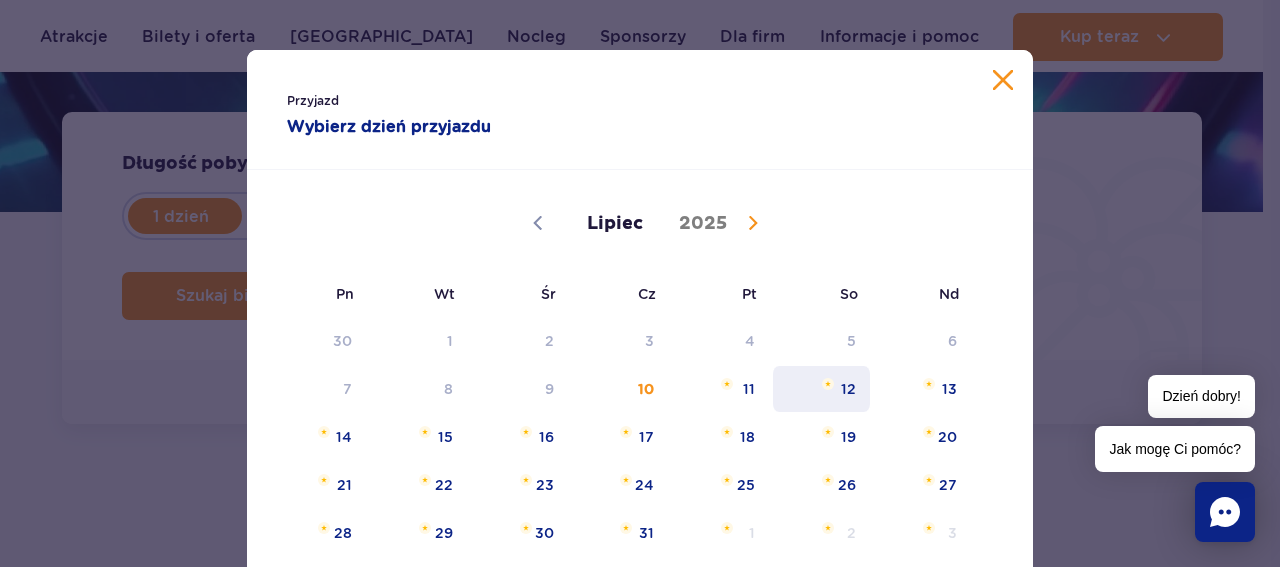 click on "12" at bounding box center [821, 389] 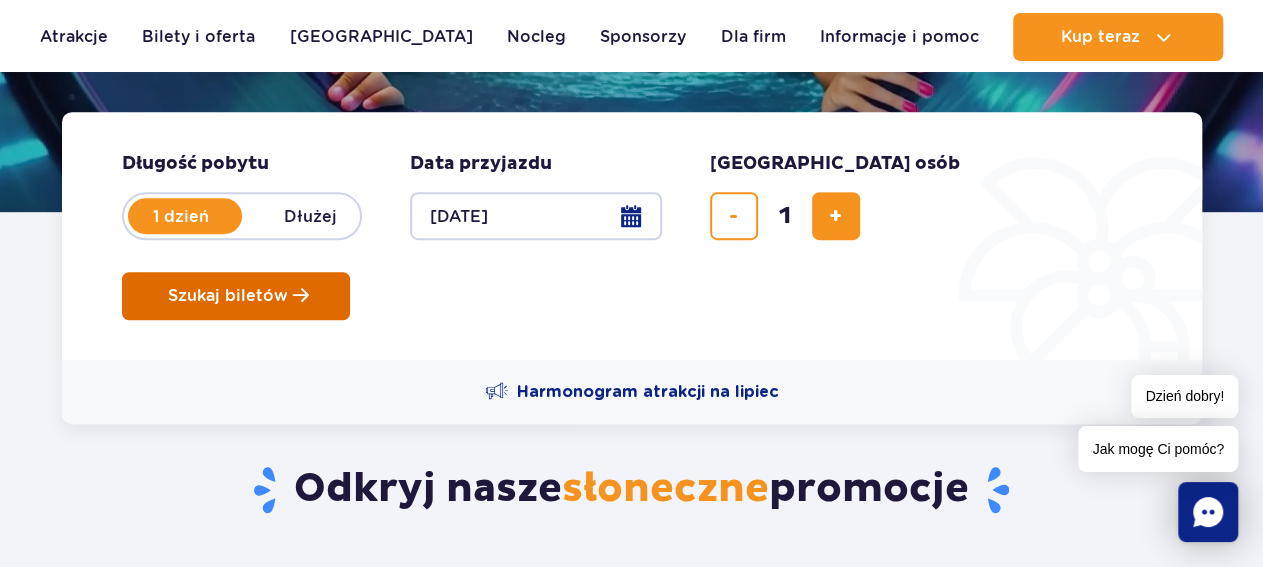 click on "Szukaj biletów" at bounding box center [228, 296] 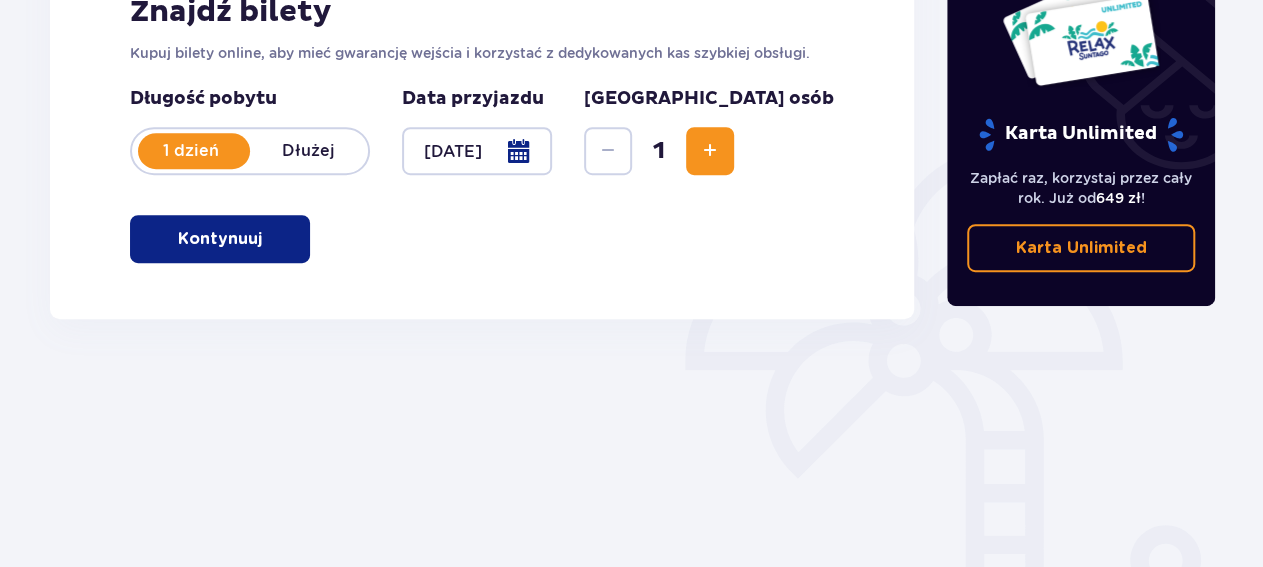 scroll, scrollTop: 348, scrollLeft: 0, axis: vertical 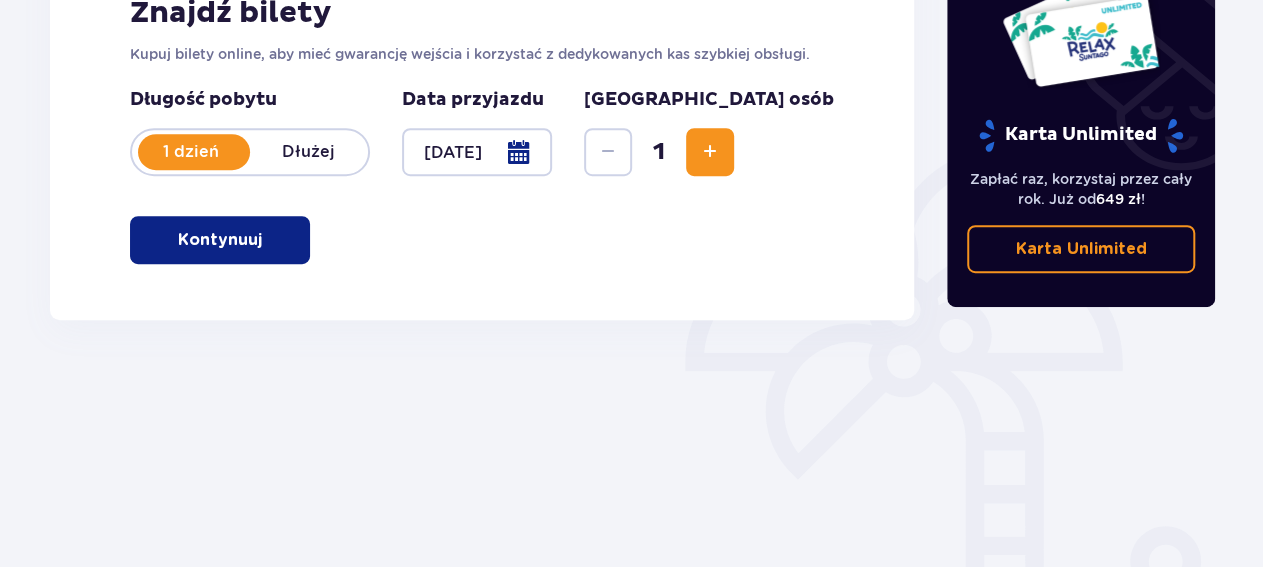 click at bounding box center (710, 152) 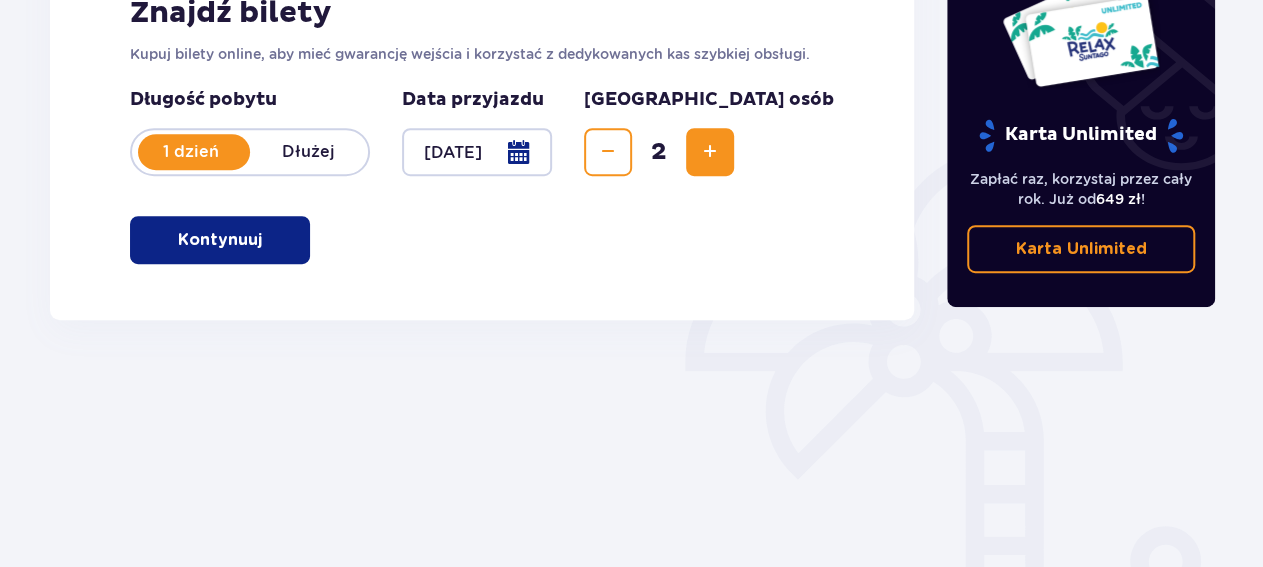 click at bounding box center [710, 152] 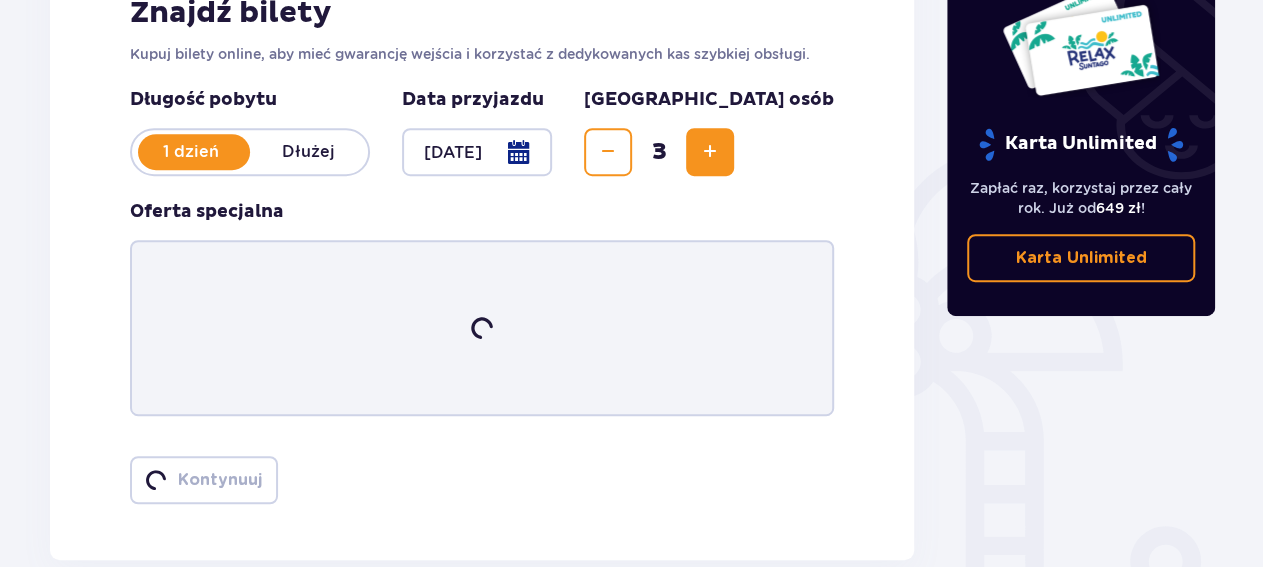 click at bounding box center [710, 152] 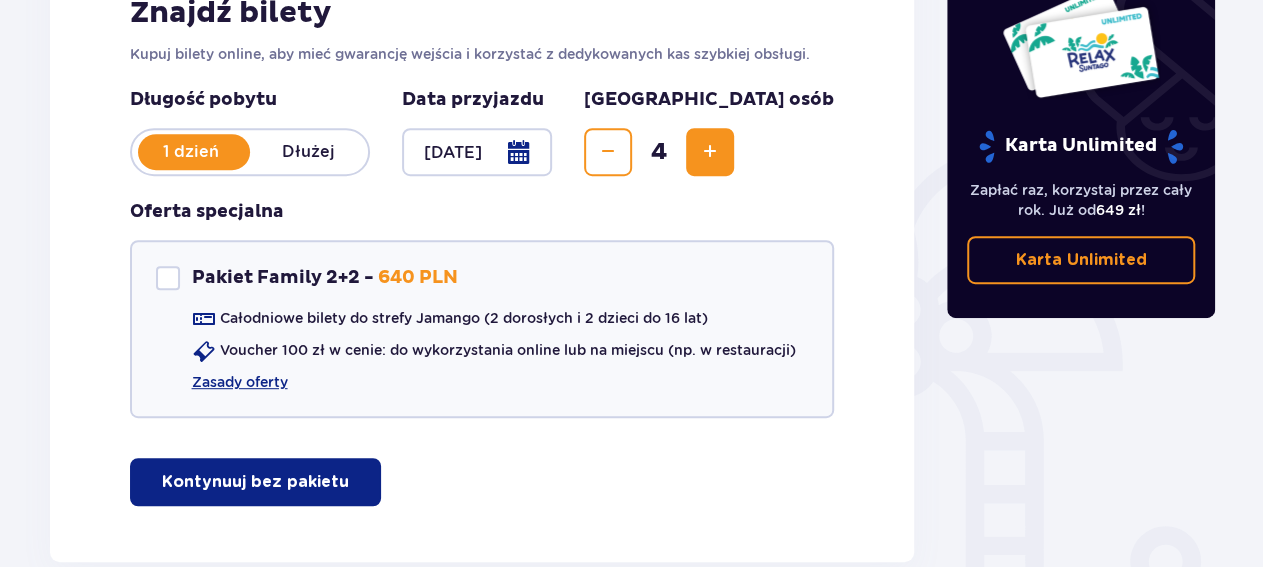 click on "Kontynuuj bez pakietu" at bounding box center [255, 482] 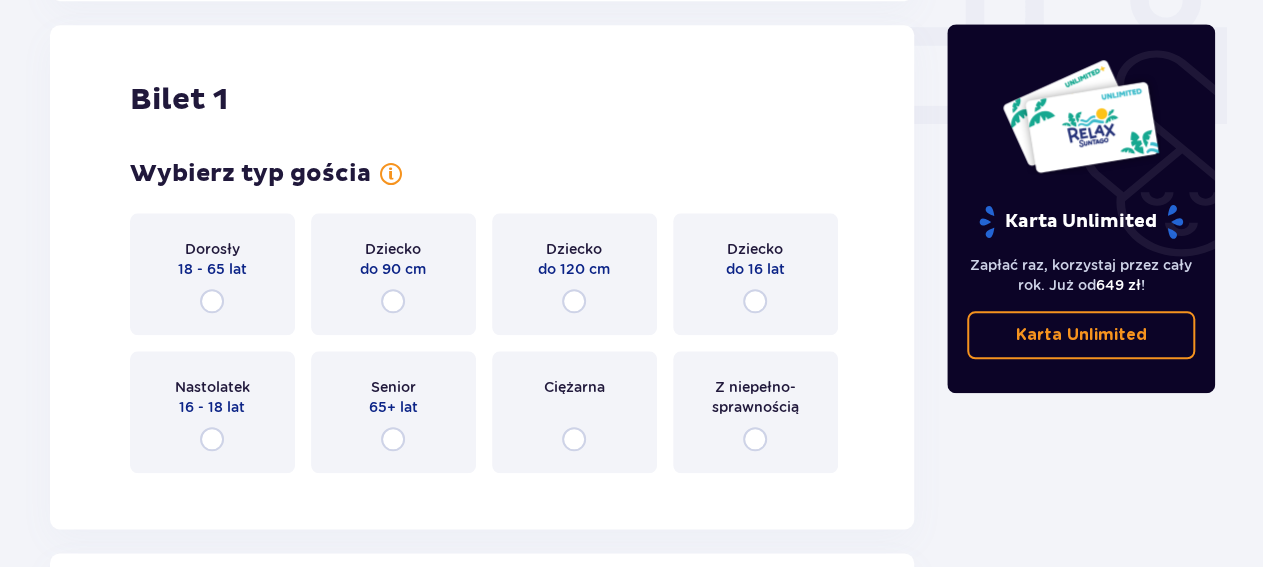 scroll, scrollTop: 910, scrollLeft: 0, axis: vertical 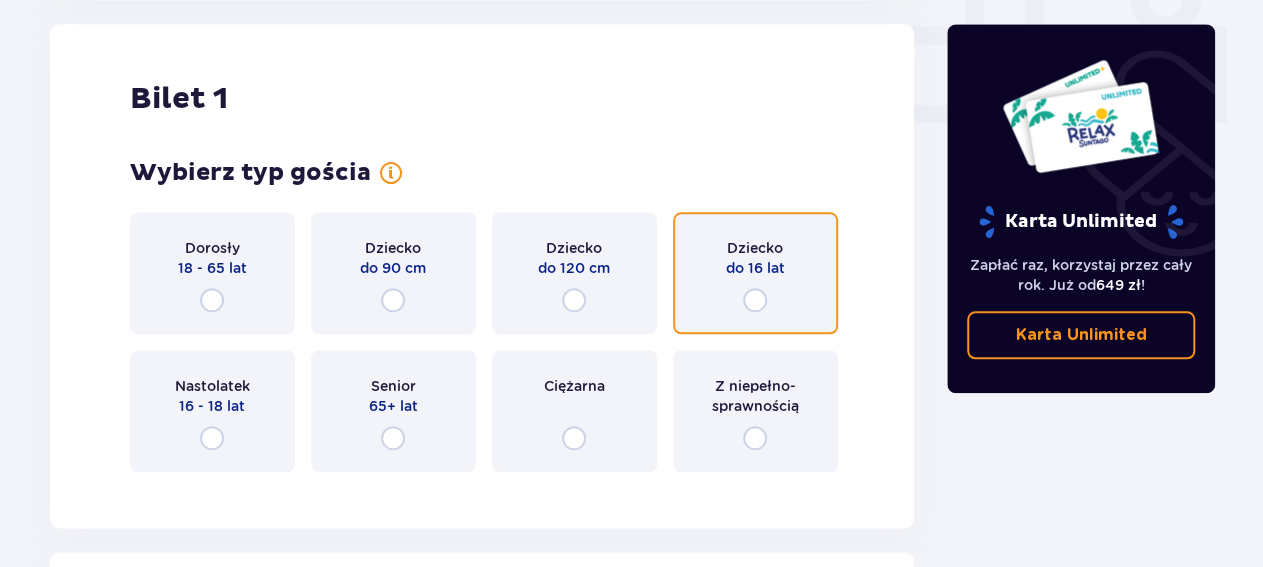 click at bounding box center (755, 300) 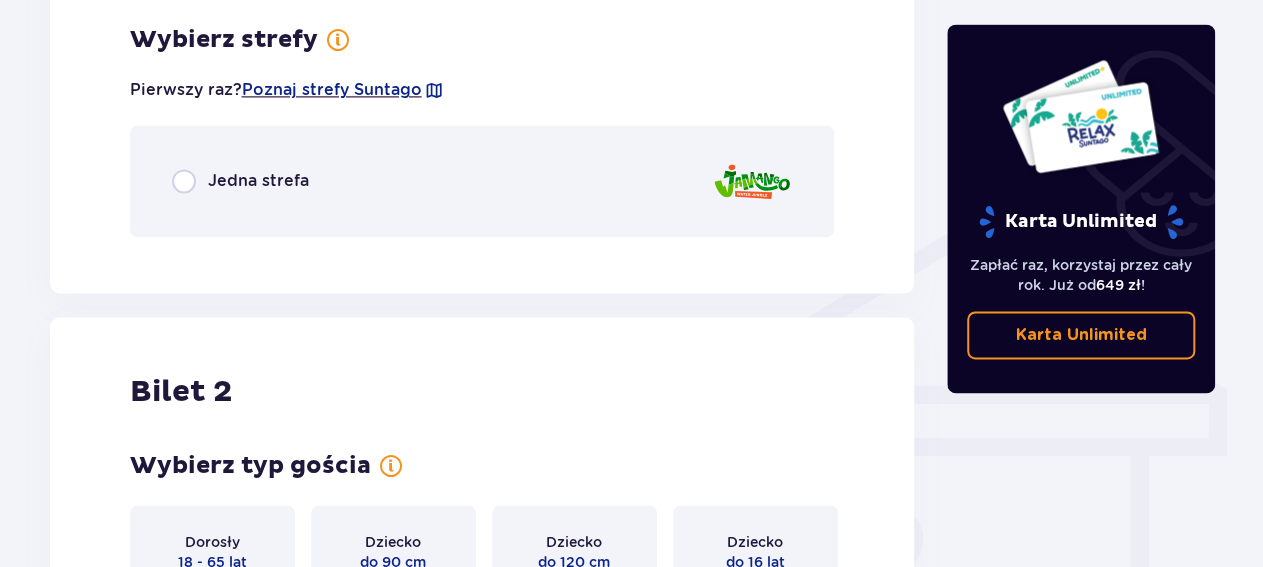 scroll, scrollTop: 1398, scrollLeft: 0, axis: vertical 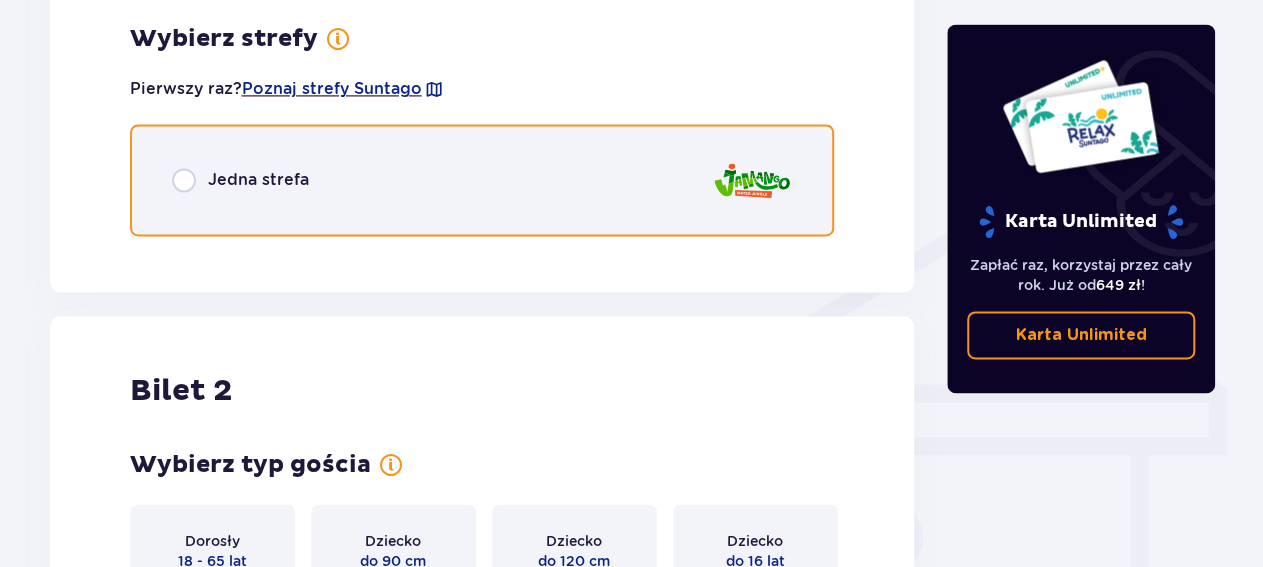 click at bounding box center (184, 180) 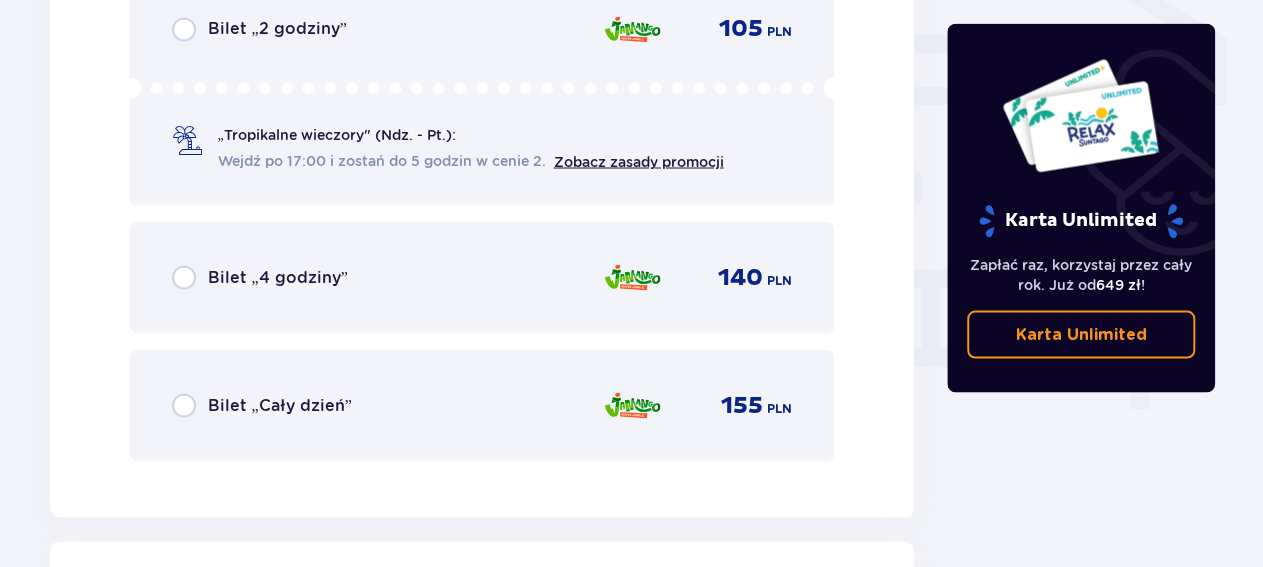 scroll, scrollTop: 1754, scrollLeft: 0, axis: vertical 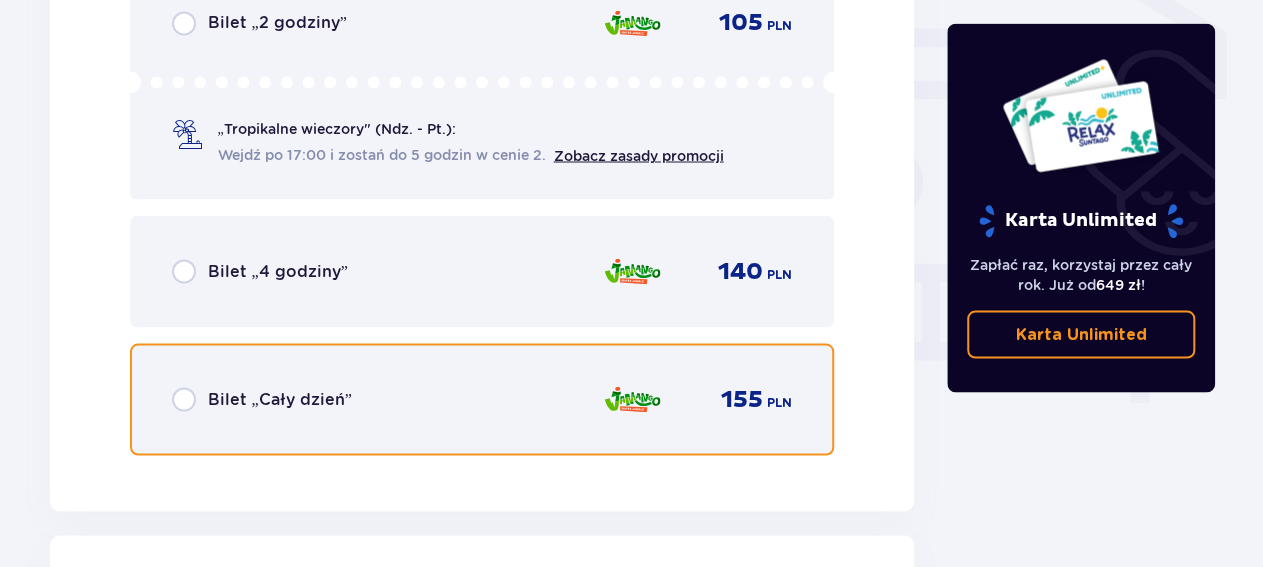 click at bounding box center [184, 399] 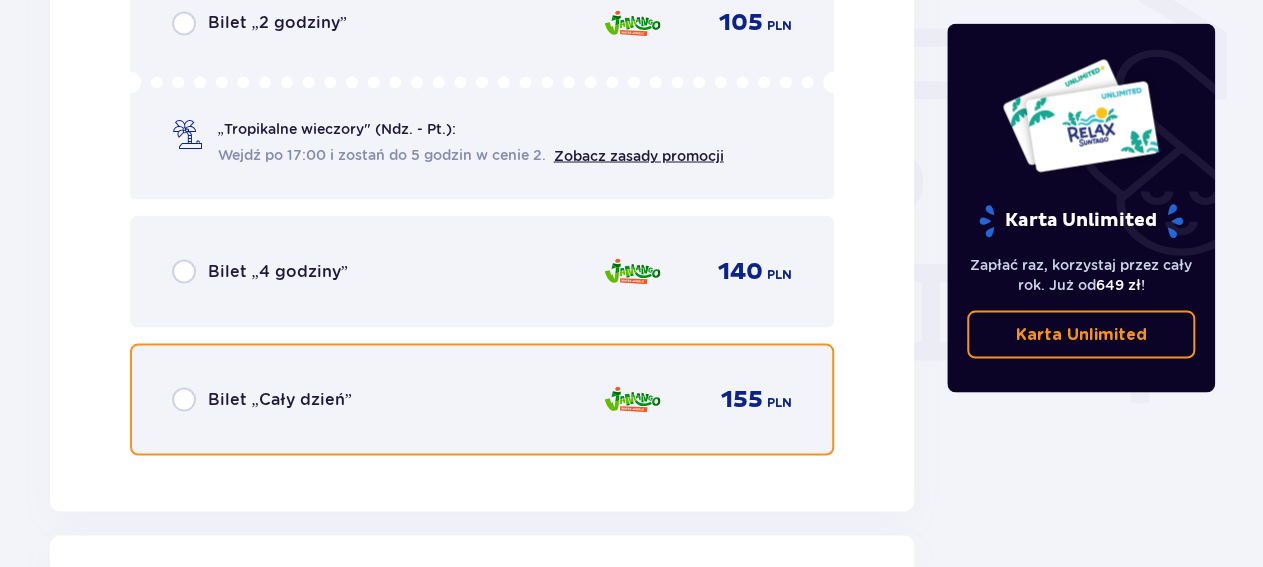 radio on "true" 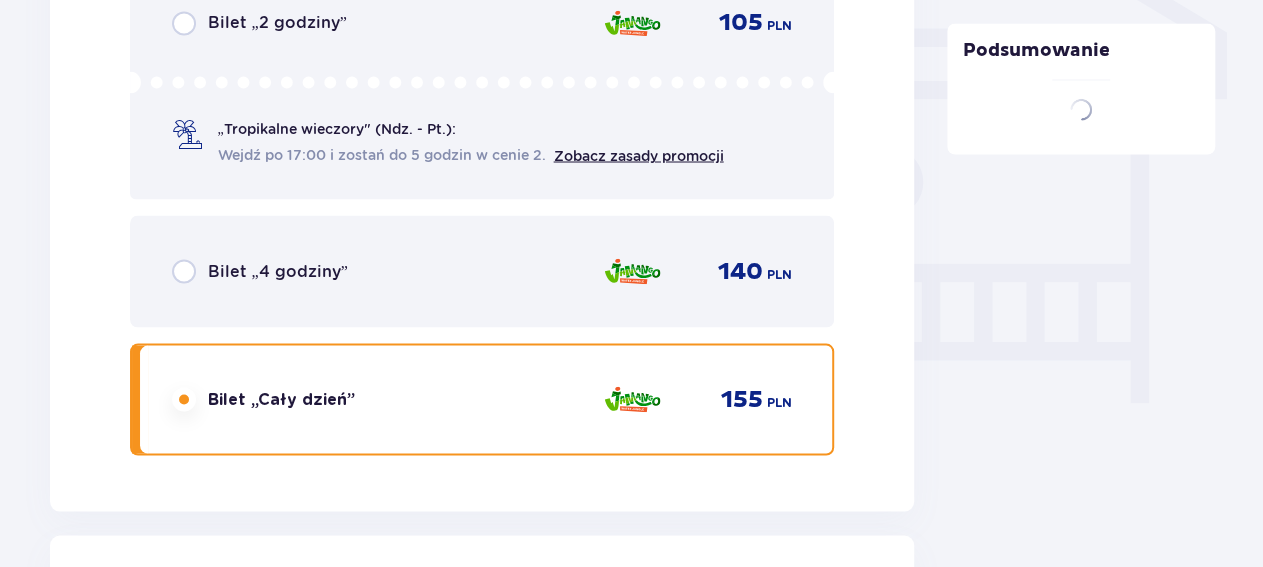 scroll, scrollTop: 2265, scrollLeft: 0, axis: vertical 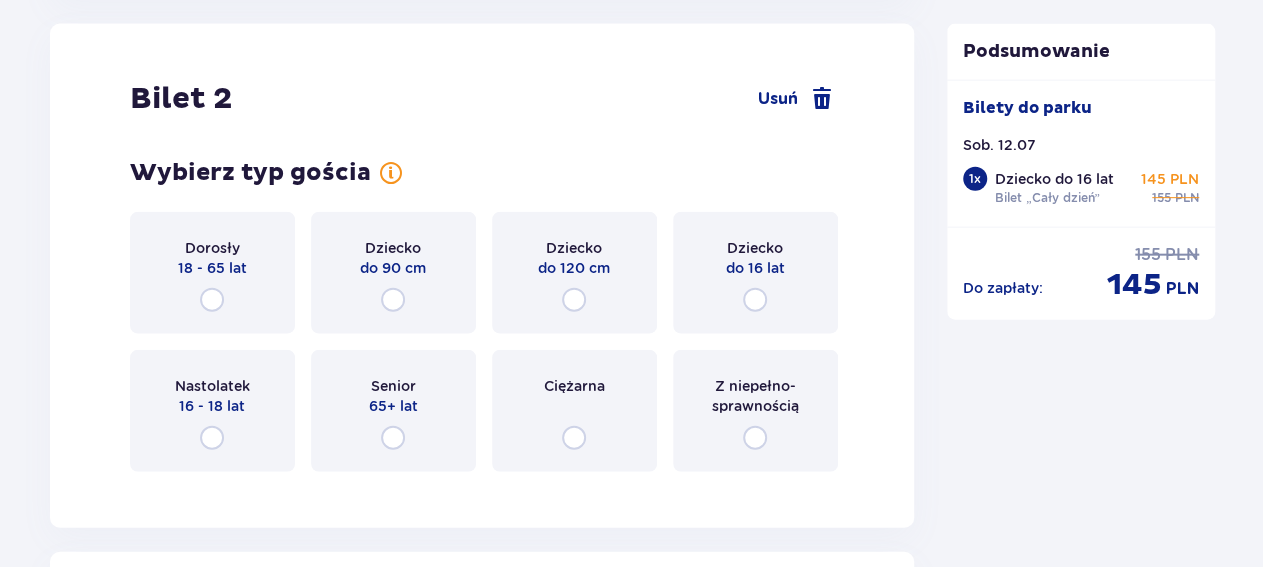 click on "Dziecko do 120 cm" at bounding box center [574, 273] 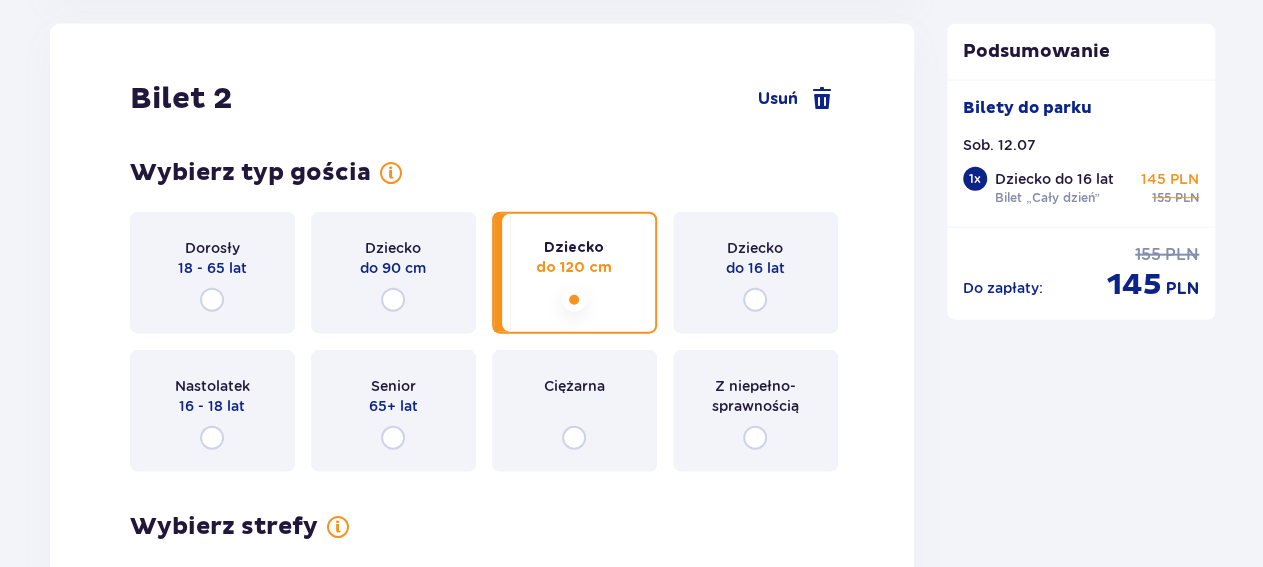 click on "Wybierz typ gościa Dorosły 18 - 65 lat Dziecko do 90 cm Dziecko do 120 cm Dziecko do 16 lat Nastolatek 16 - 18 lat Senior 65+ lat Ciężarna Z niepełno­sprawnością Wybierz strefy Pierwszy raz?  Poznaj strefy Suntago Jedna strefa" at bounding box center [482, 441] 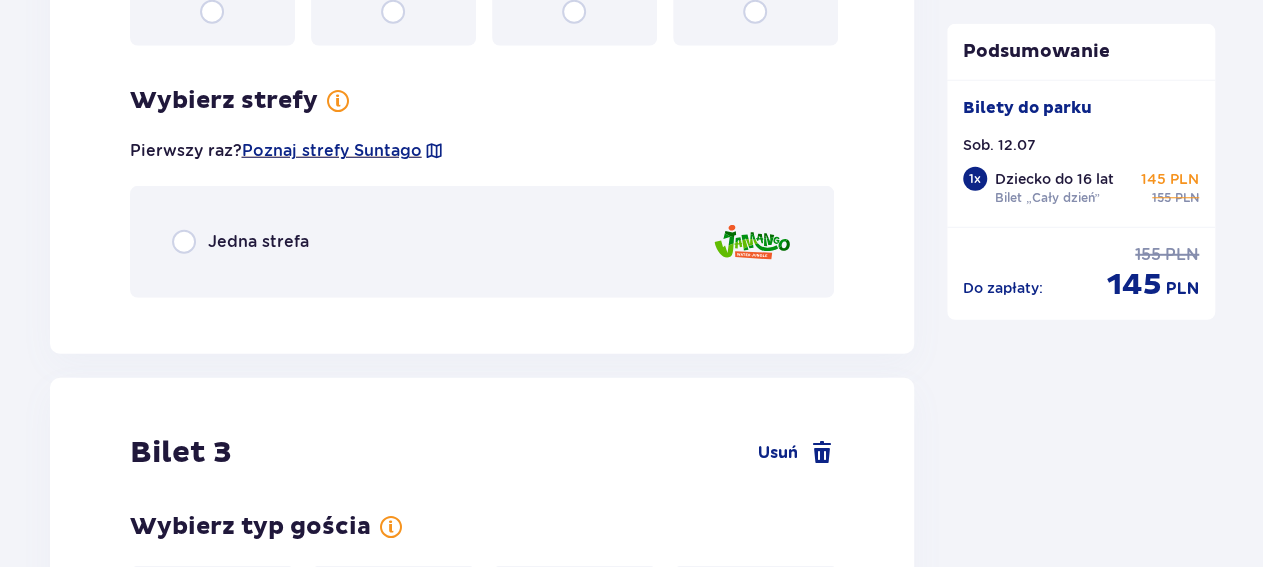 scroll, scrollTop: 2753, scrollLeft: 0, axis: vertical 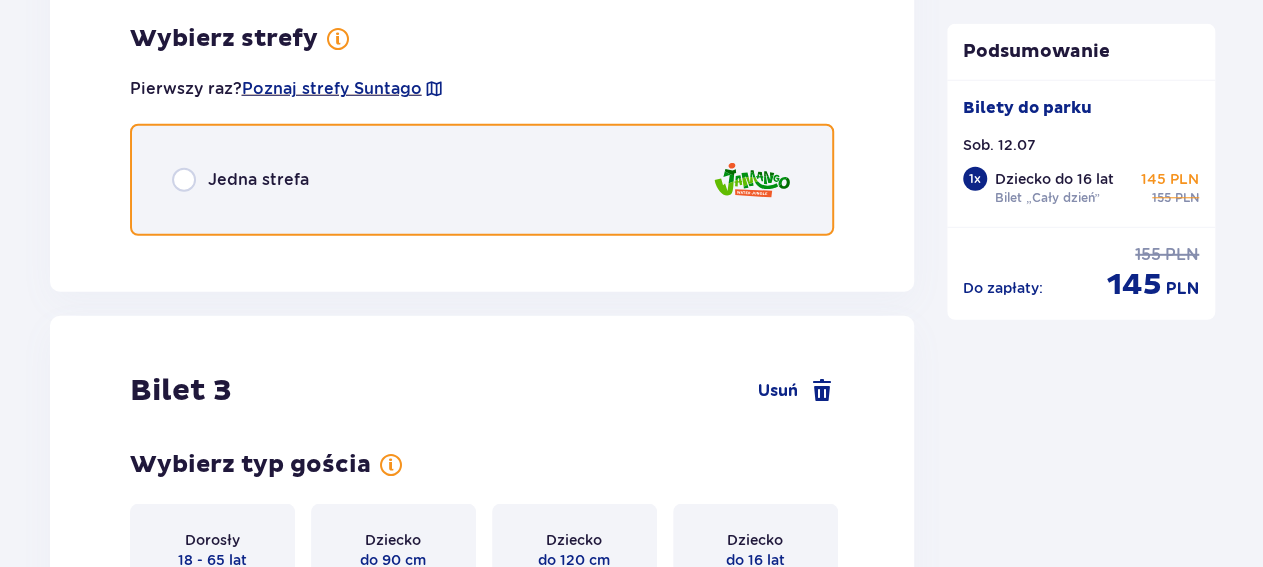 click at bounding box center [184, 180] 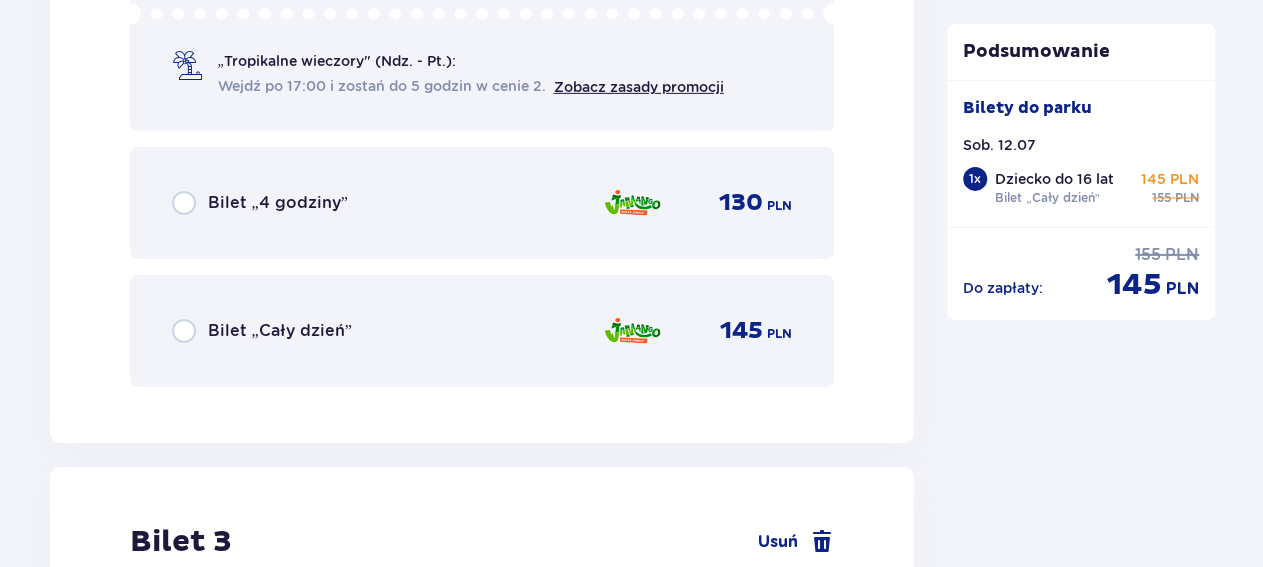 scroll, scrollTop: 3213, scrollLeft: 0, axis: vertical 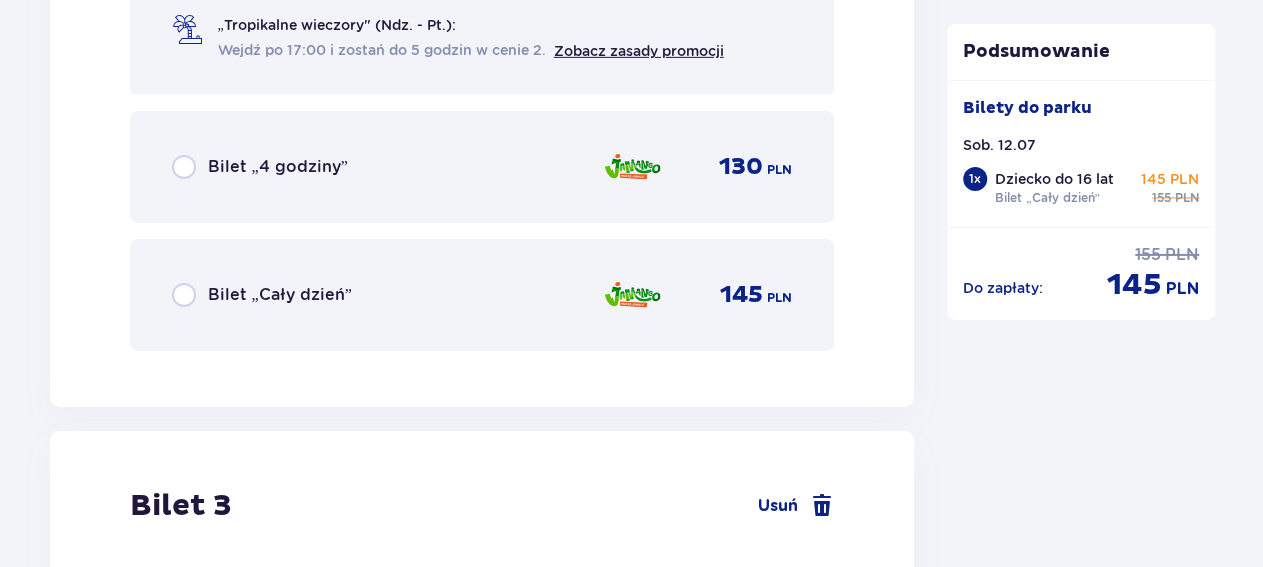 click on "Bilet „Cały dzień” 145 PLN" at bounding box center (482, 295) 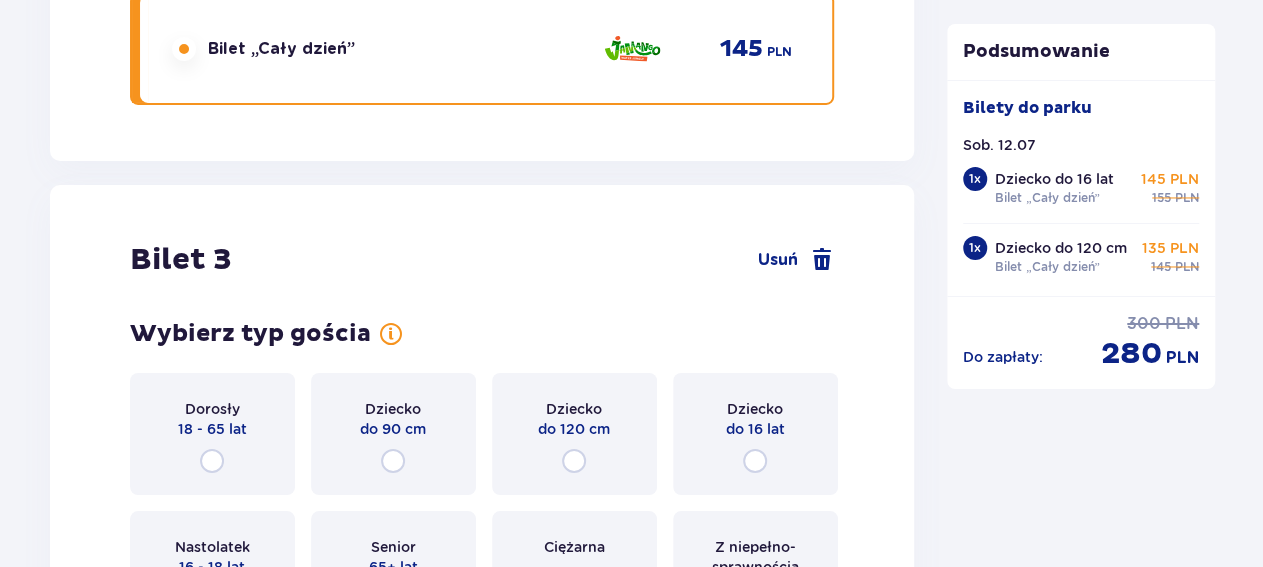 scroll, scrollTop: 3620, scrollLeft: 0, axis: vertical 